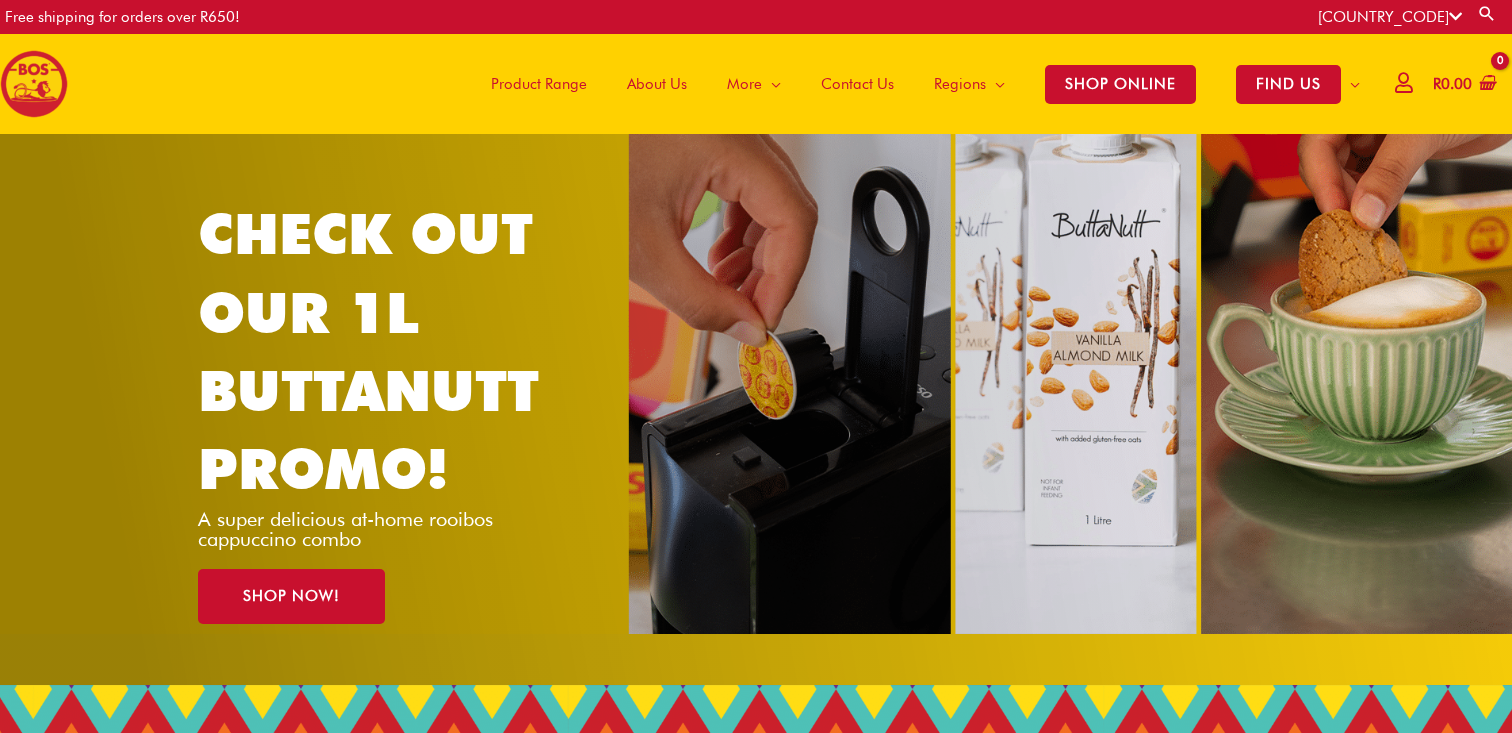 scroll, scrollTop: 0, scrollLeft: 0, axis: both 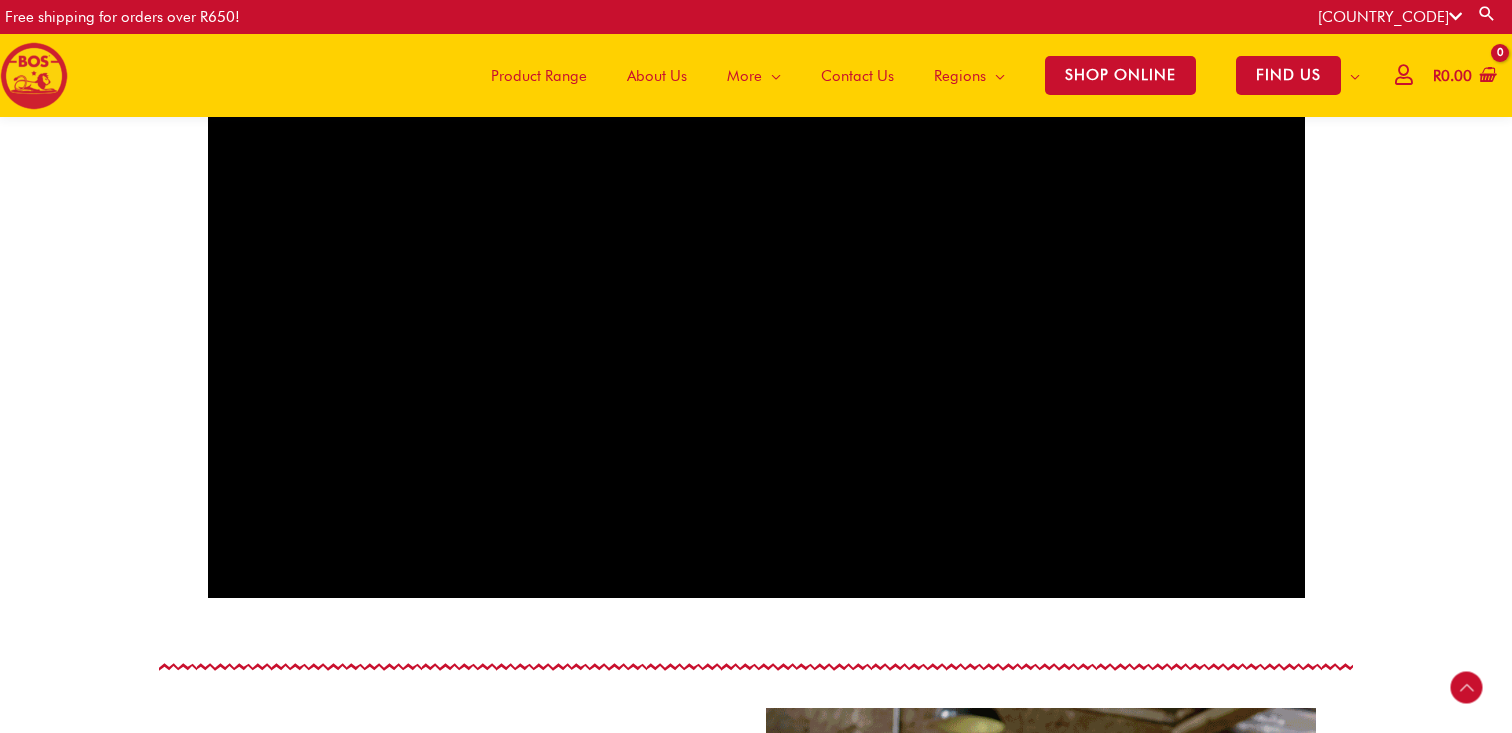 click on "Product Range" at bounding box center [539, 76] 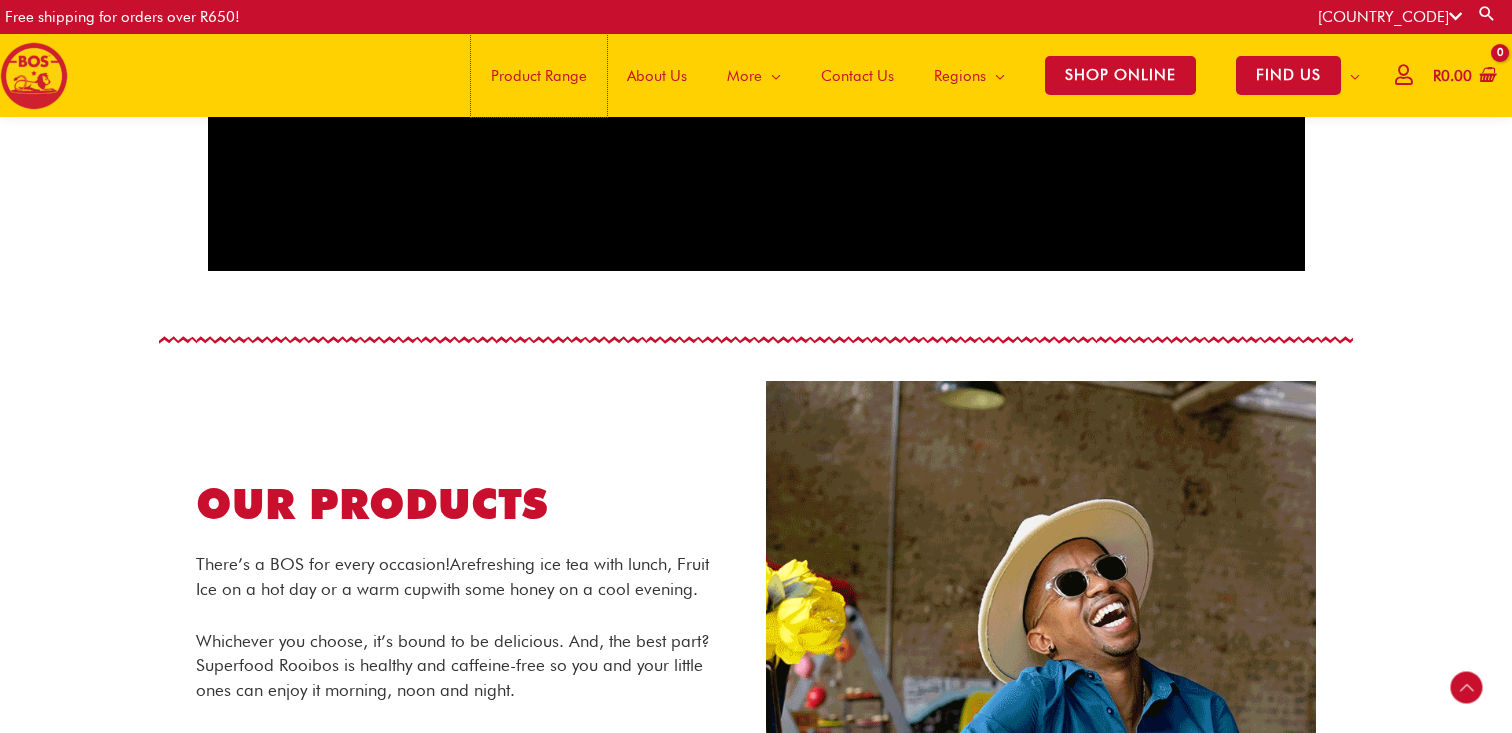 scroll, scrollTop: 1860, scrollLeft: 0, axis: vertical 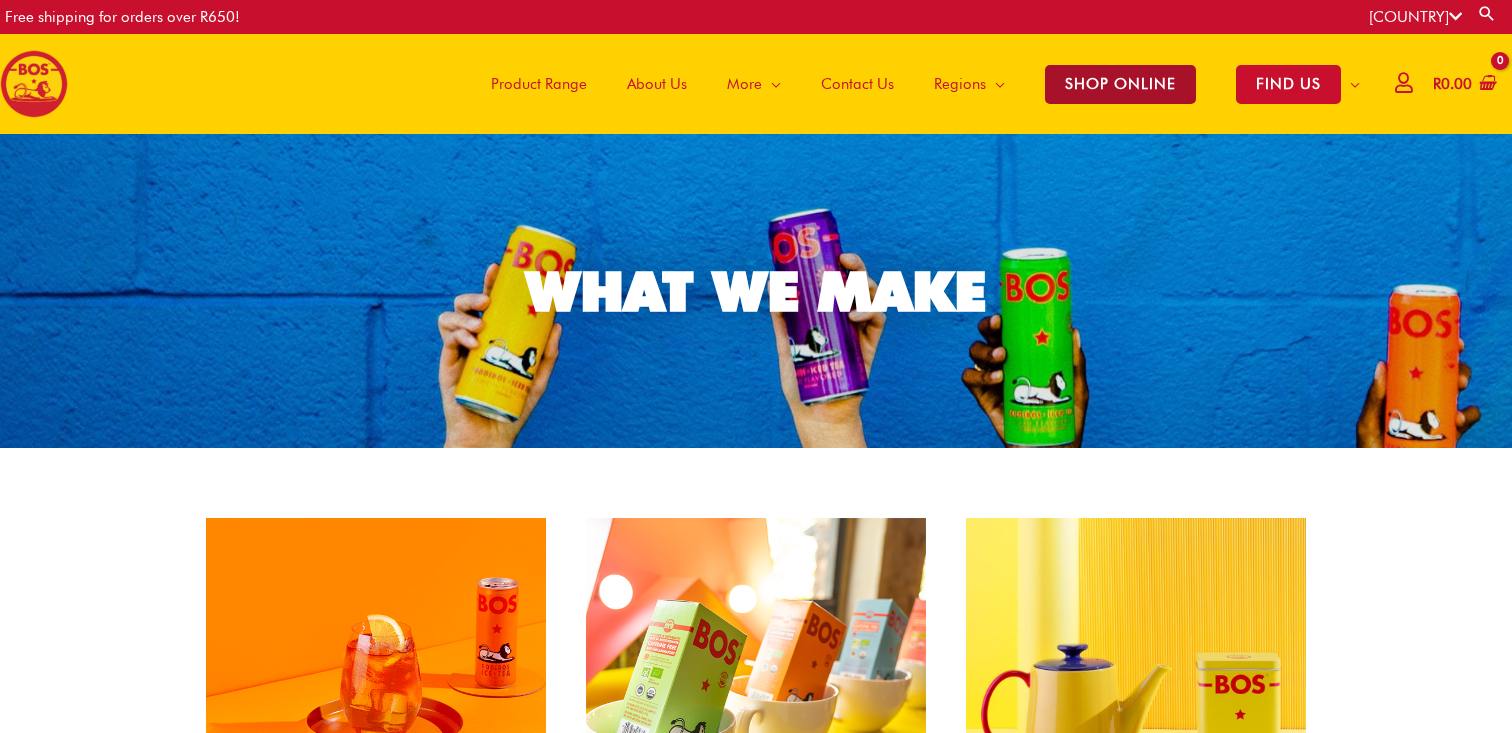 click on "SHOP ONLINE" at bounding box center (1120, 84) 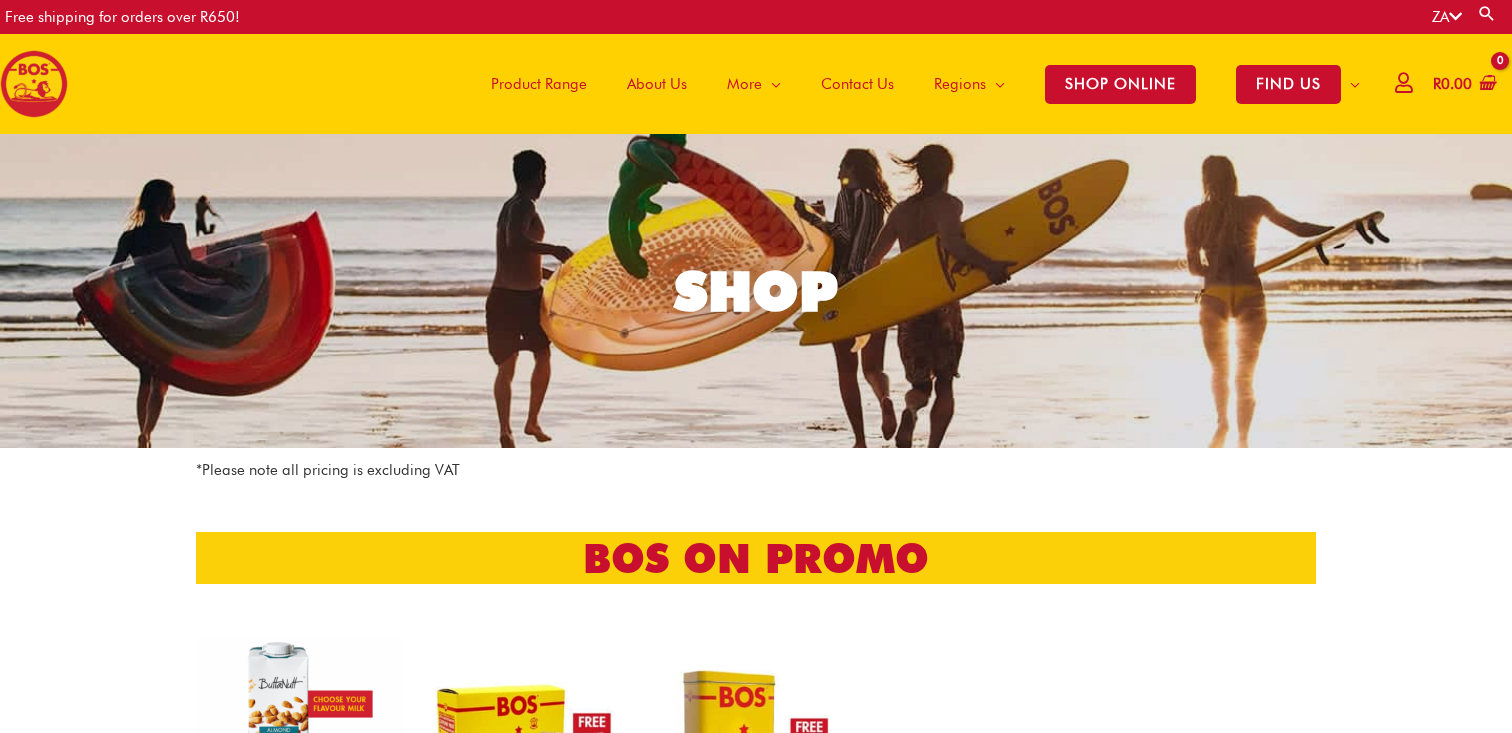 scroll, scrollTop: 0, scrollLeft: 0, axis: both 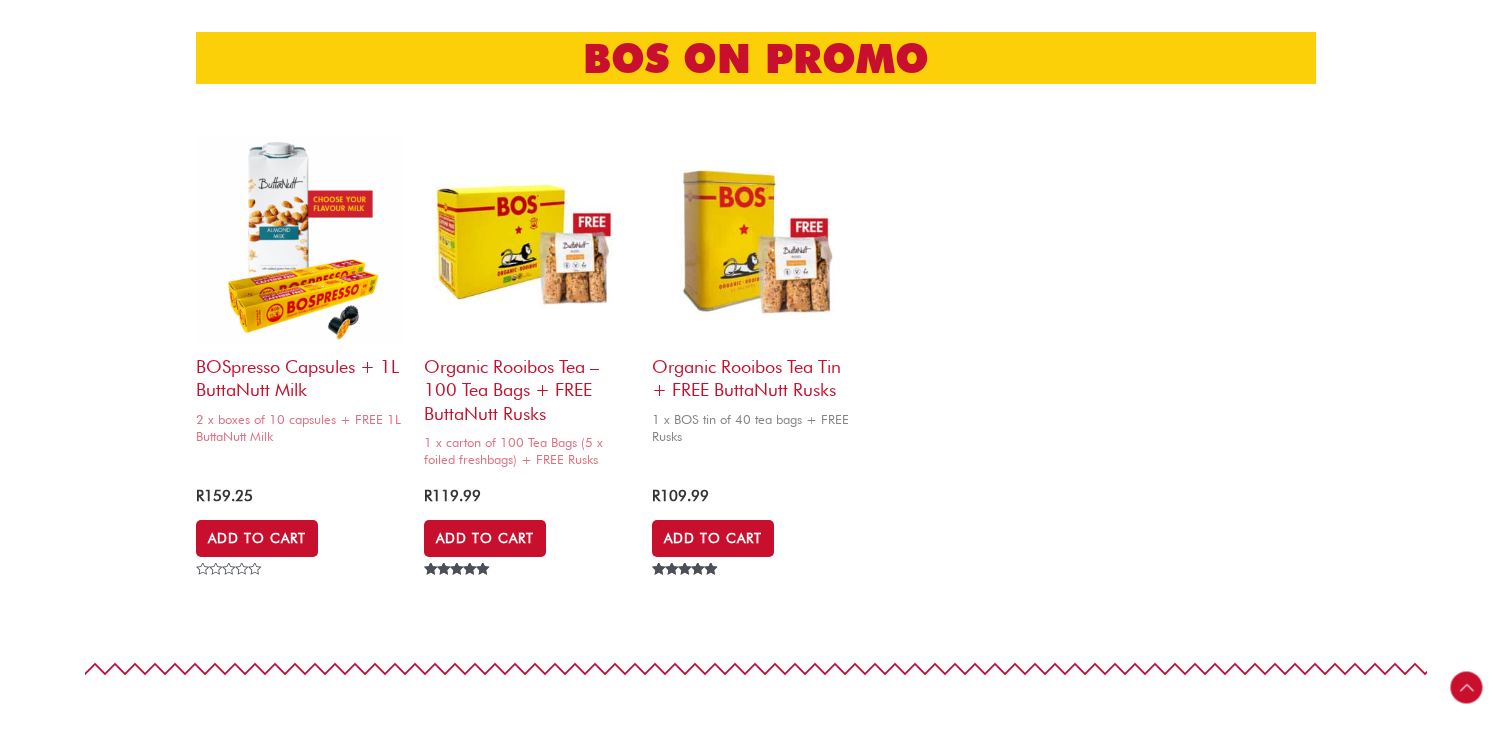 click on "Organic Rooibos Tea Tin + FREE ButtaNutt Rusks" at bounding box center (756, 373) 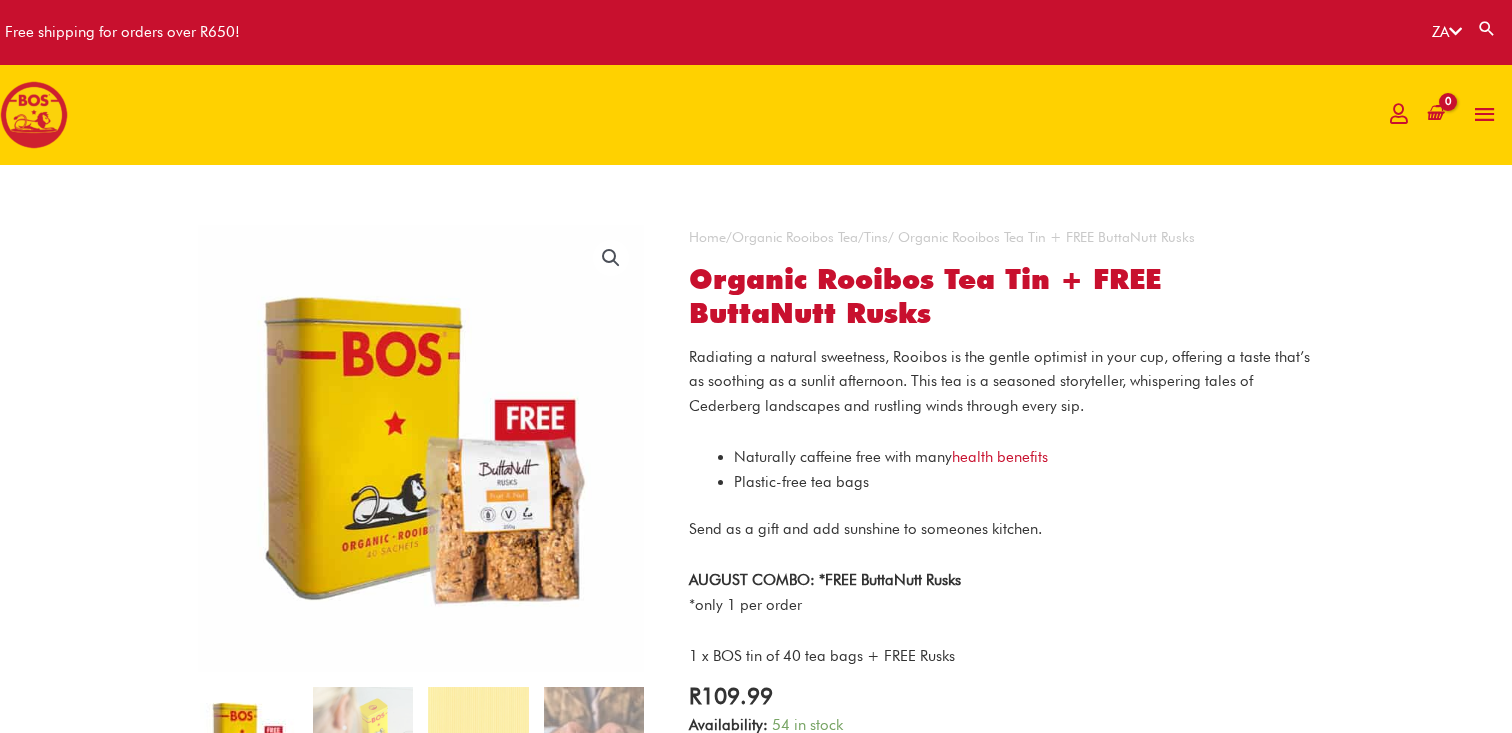 scroll, scrollTop: 0, scrollLeft: 0, axis: both 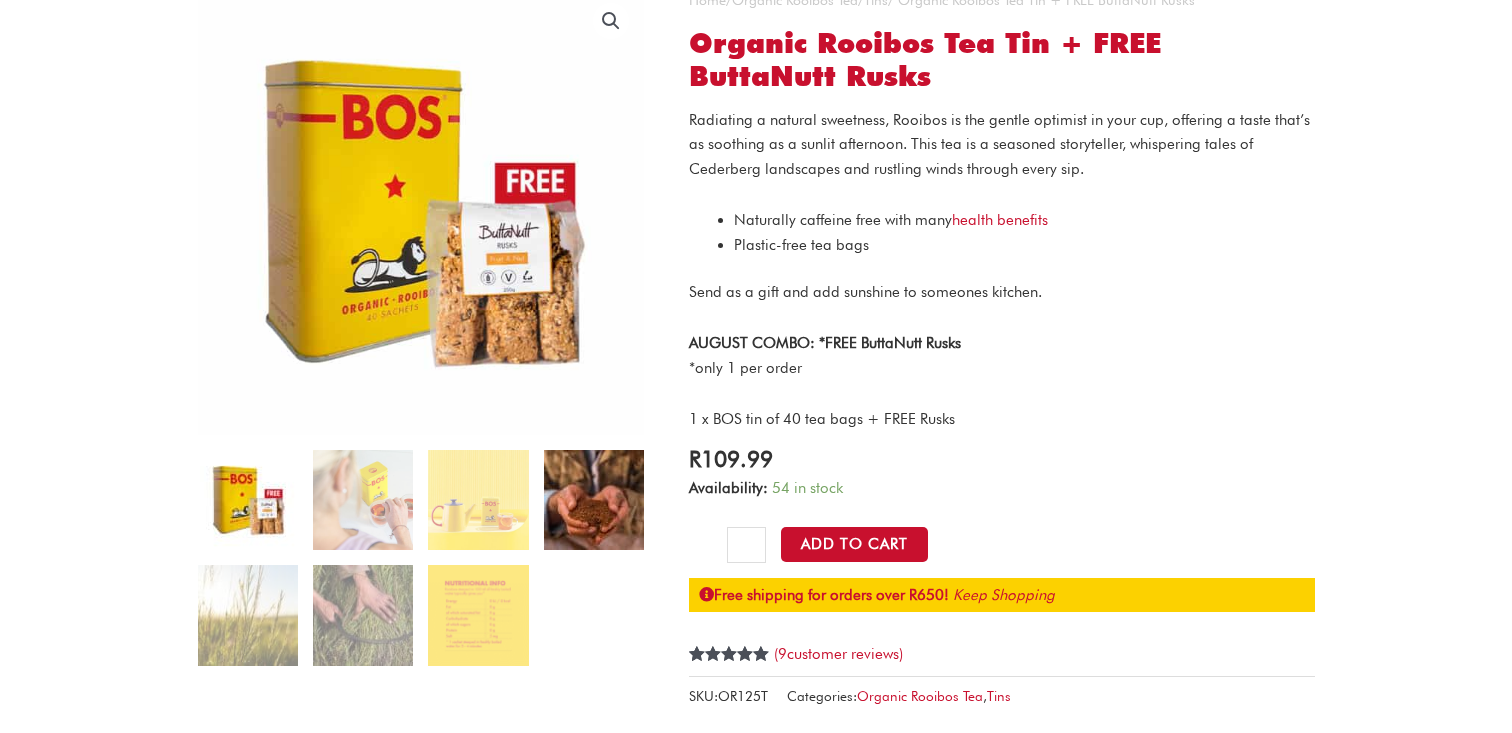click at bounding box center [594, 500] 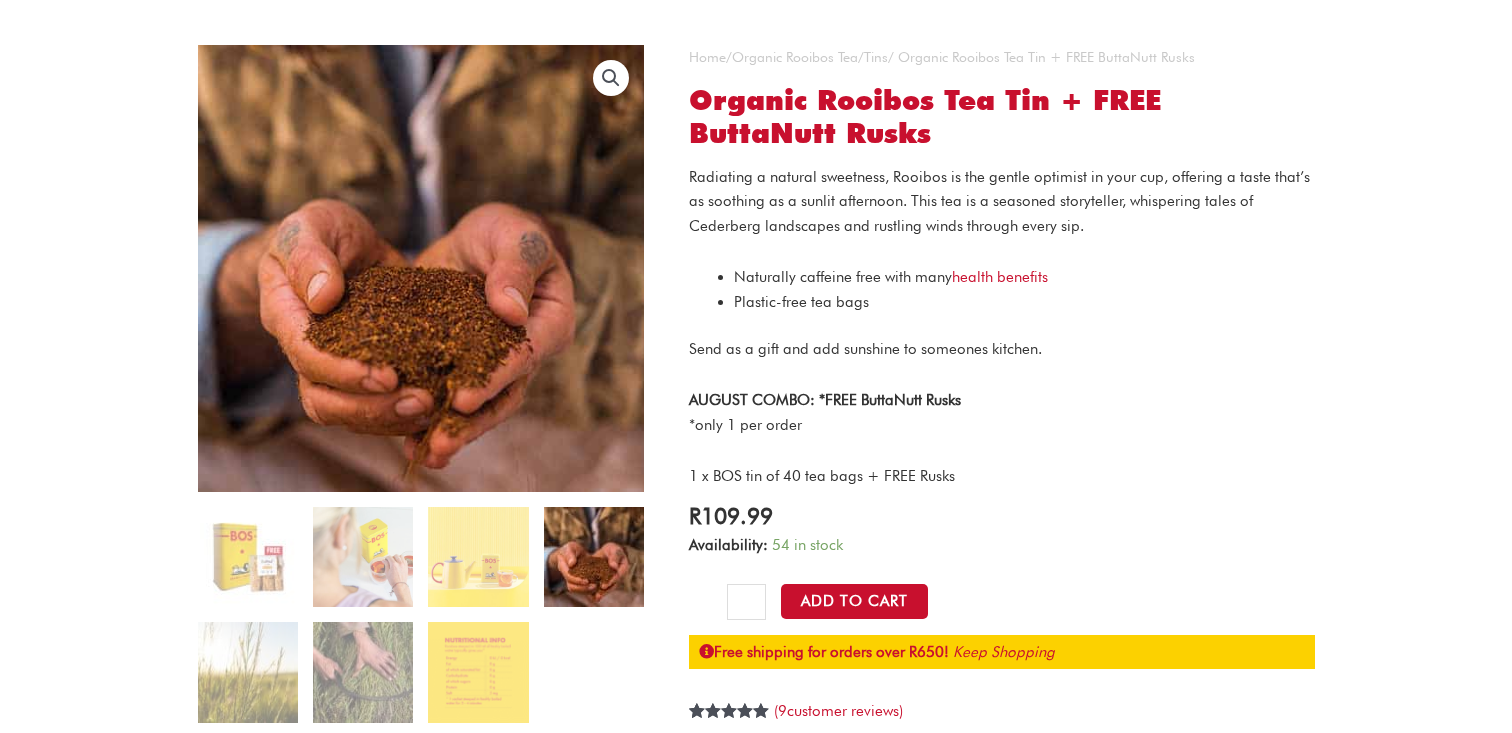 scroll, scrollTop: 144, scrollLeft: 0, axis: vertical 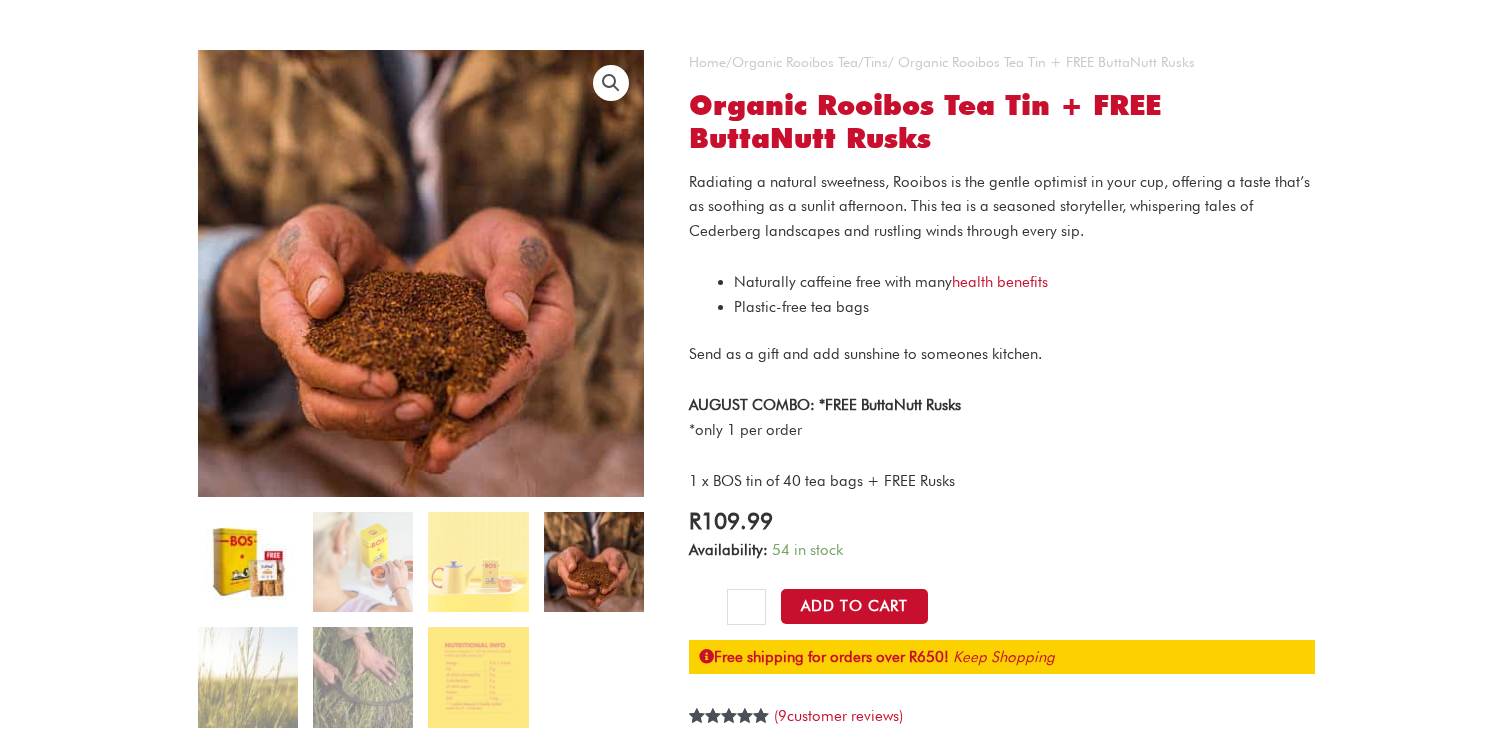 click at bounding box center (248, 562) 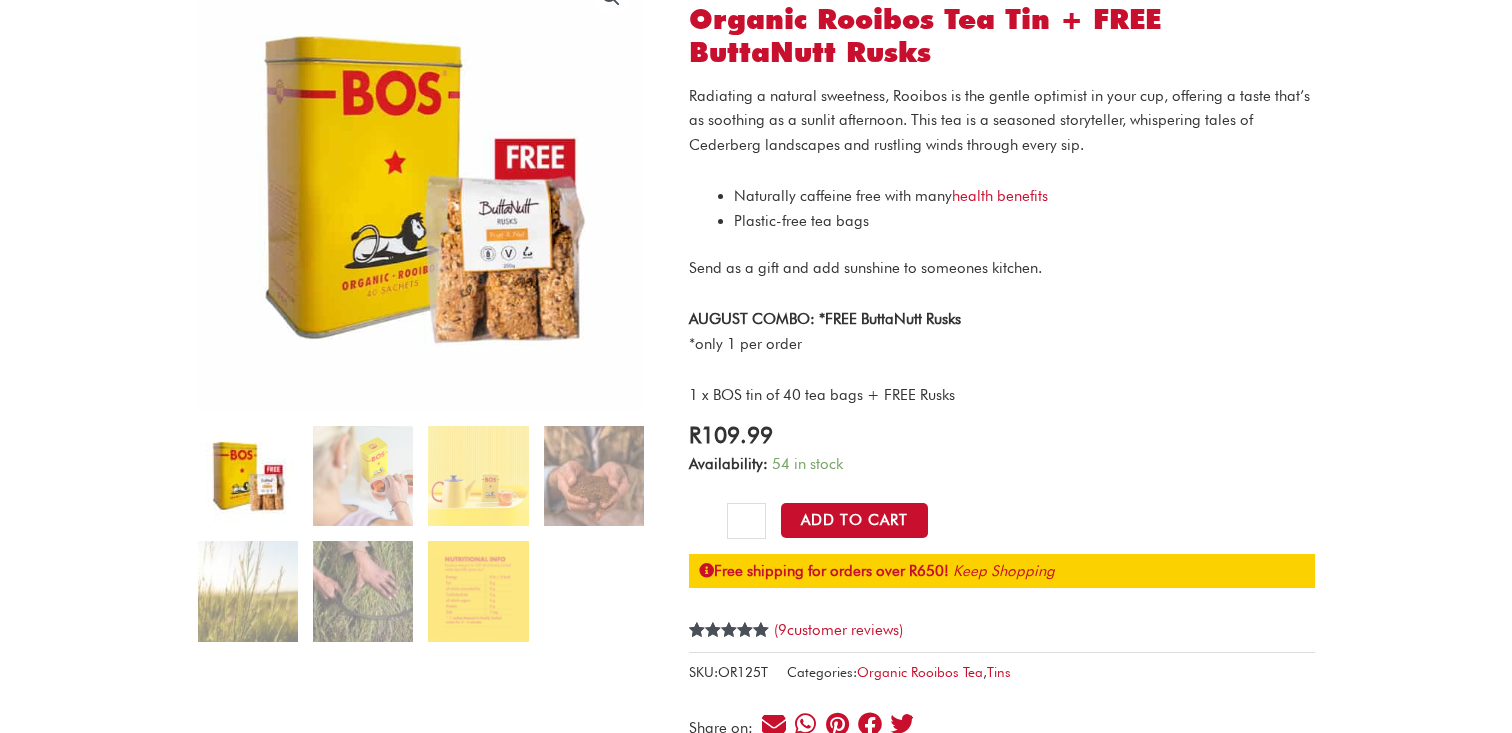 scroll, scrollTop: 233, scrollLeft: 0, axis: vertical 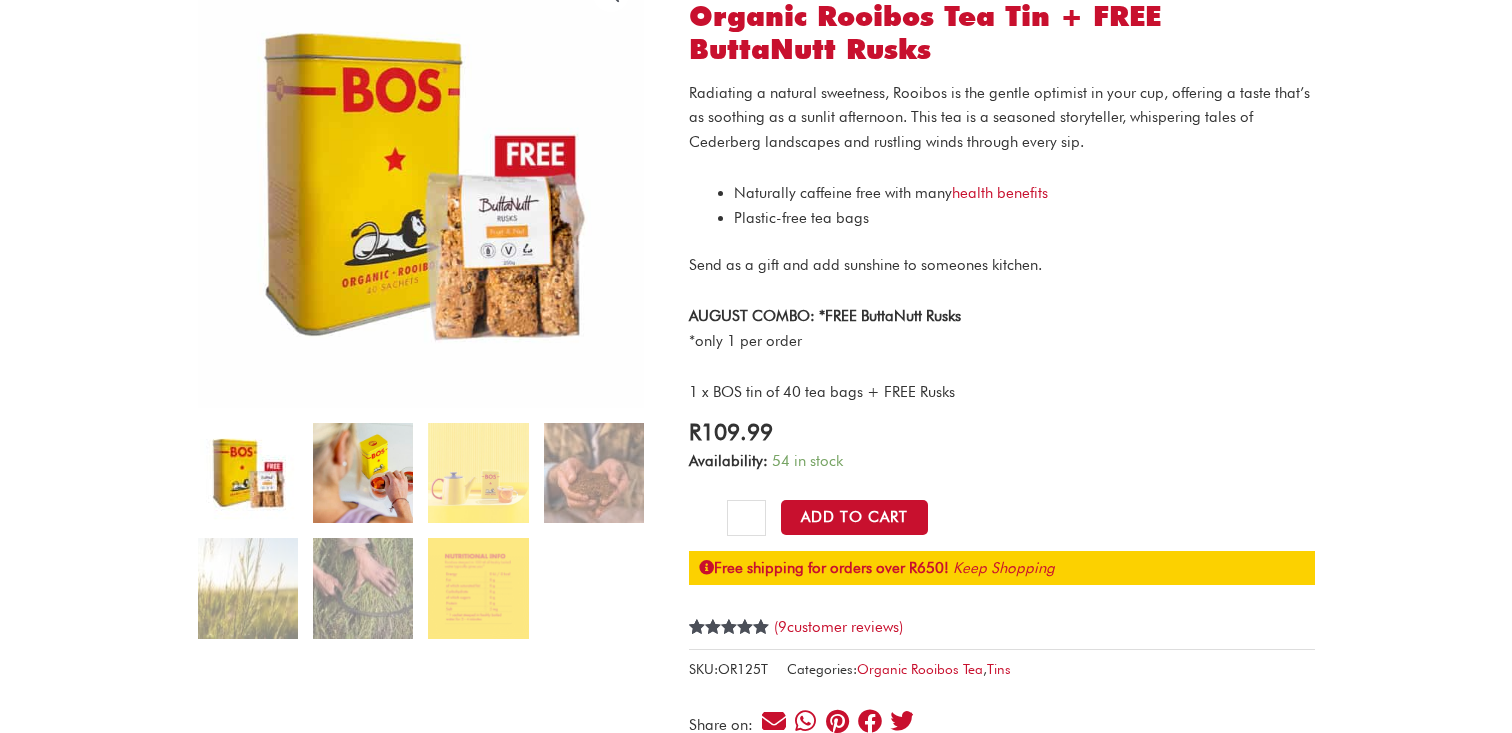 click at bounding box center [363, 473] 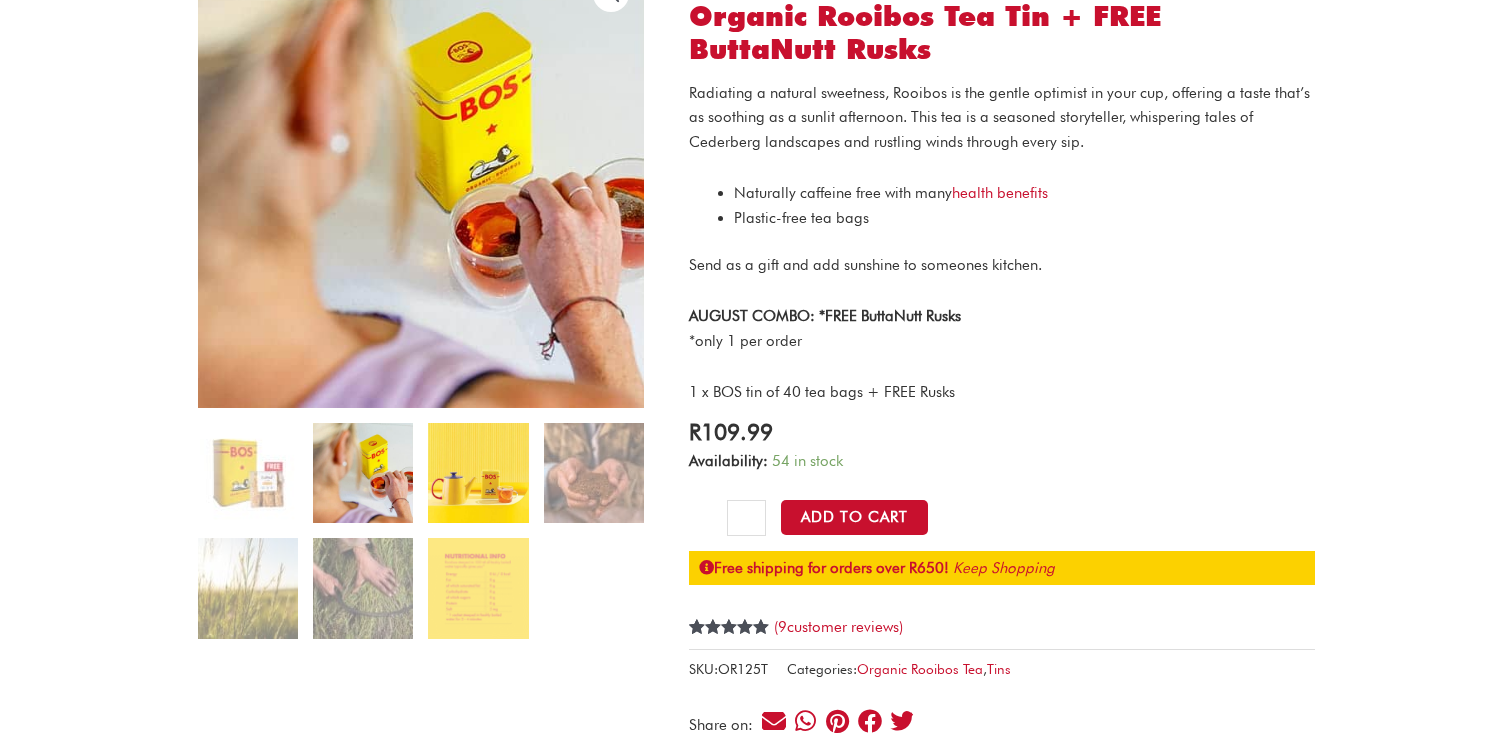 click at bounding box center [478, 473] 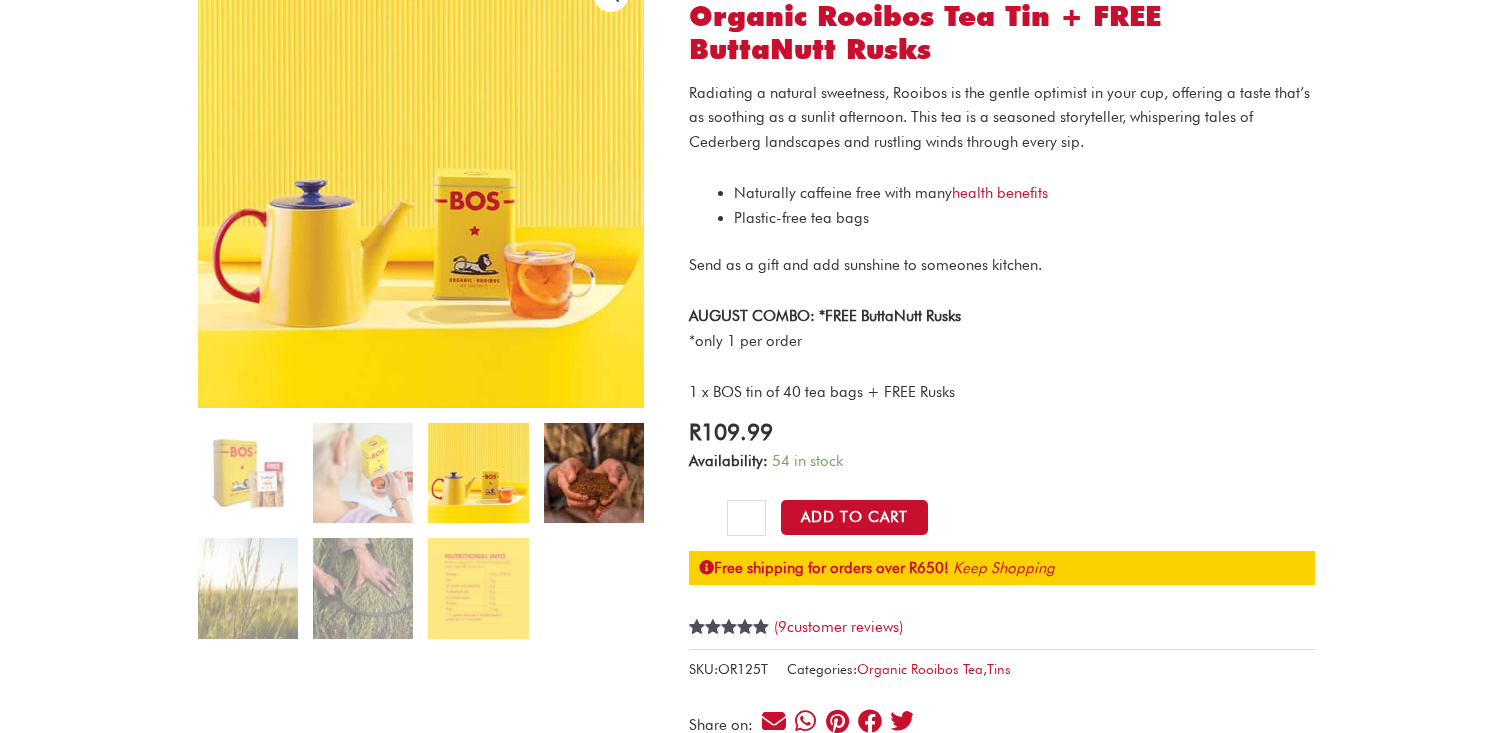 click at bounding box center (594, 473) 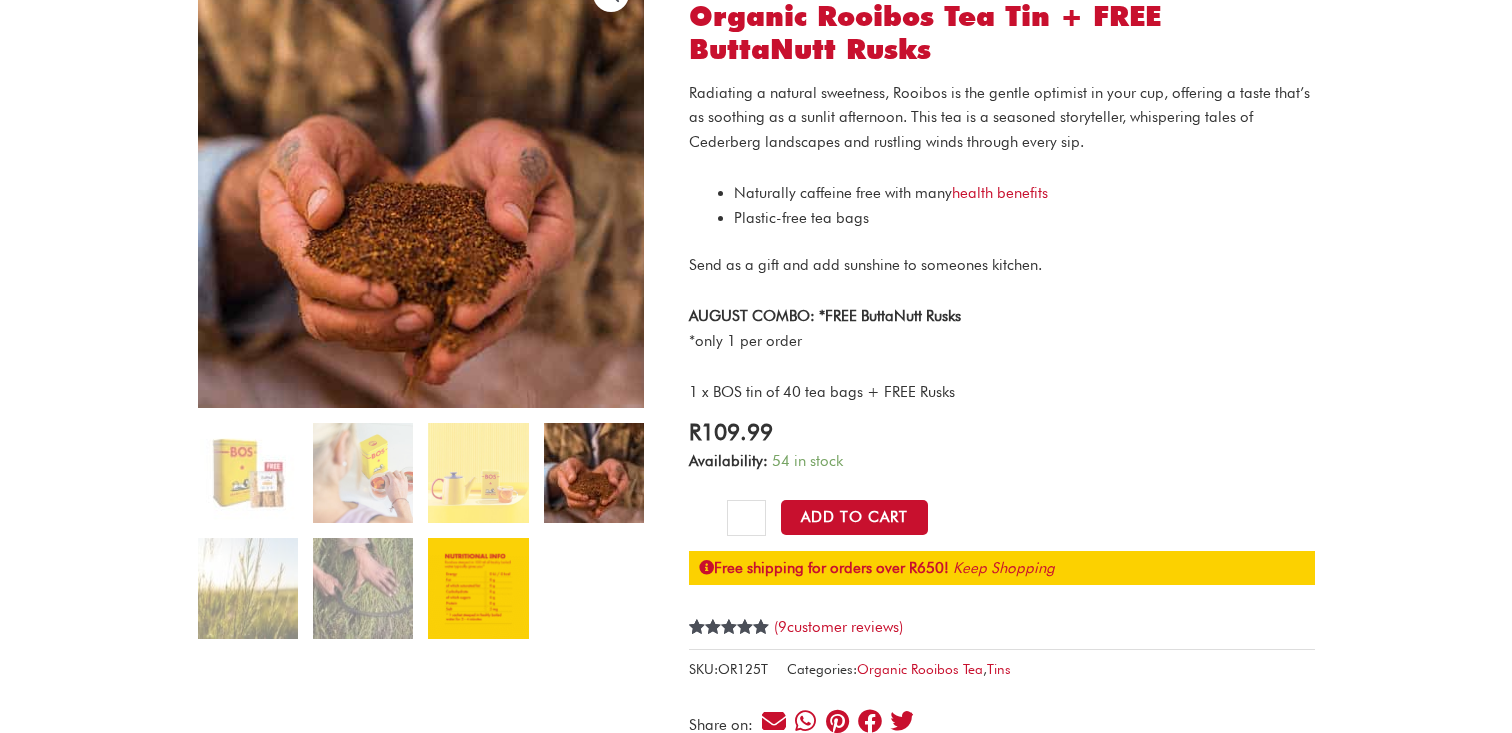 click at bounding box center [478, 588] 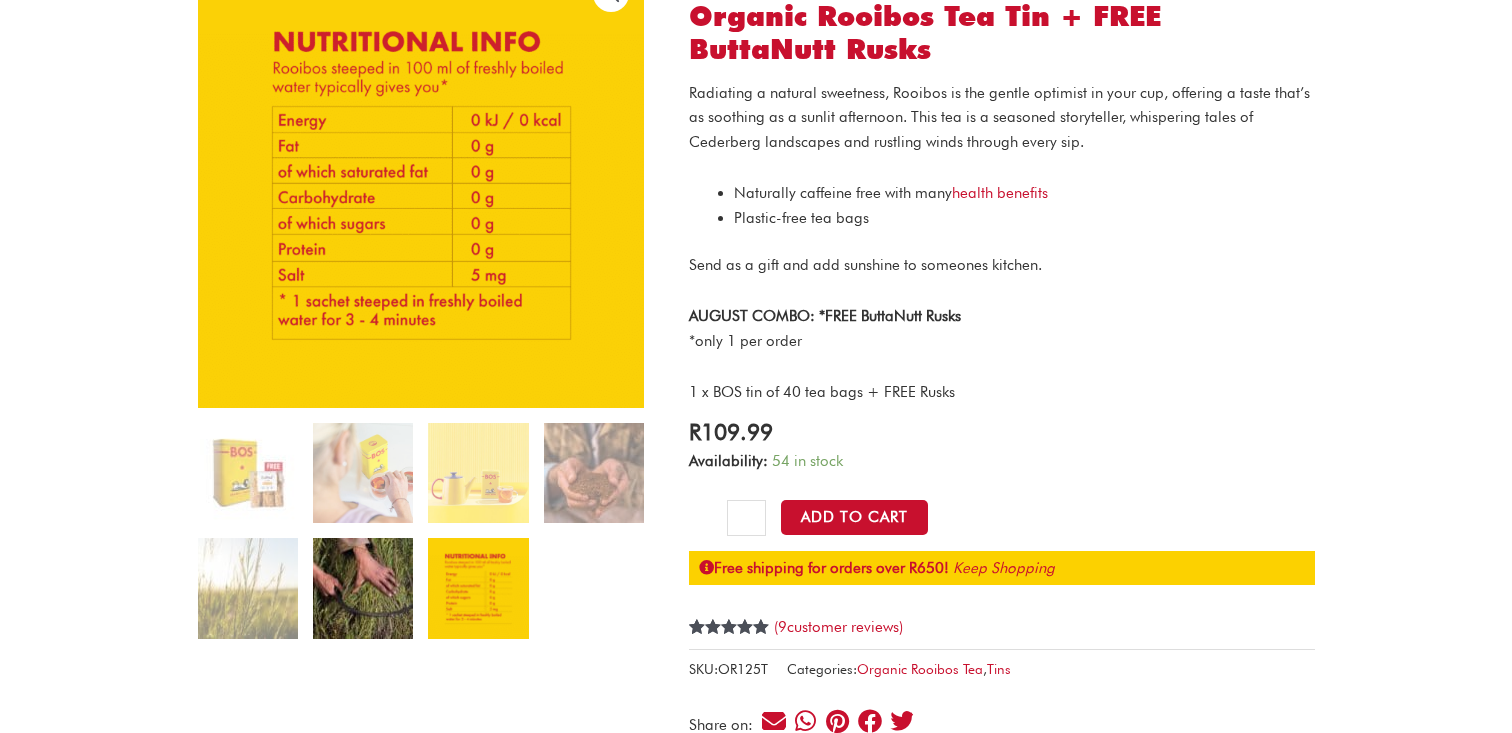 click at bounding box center [363, 588] 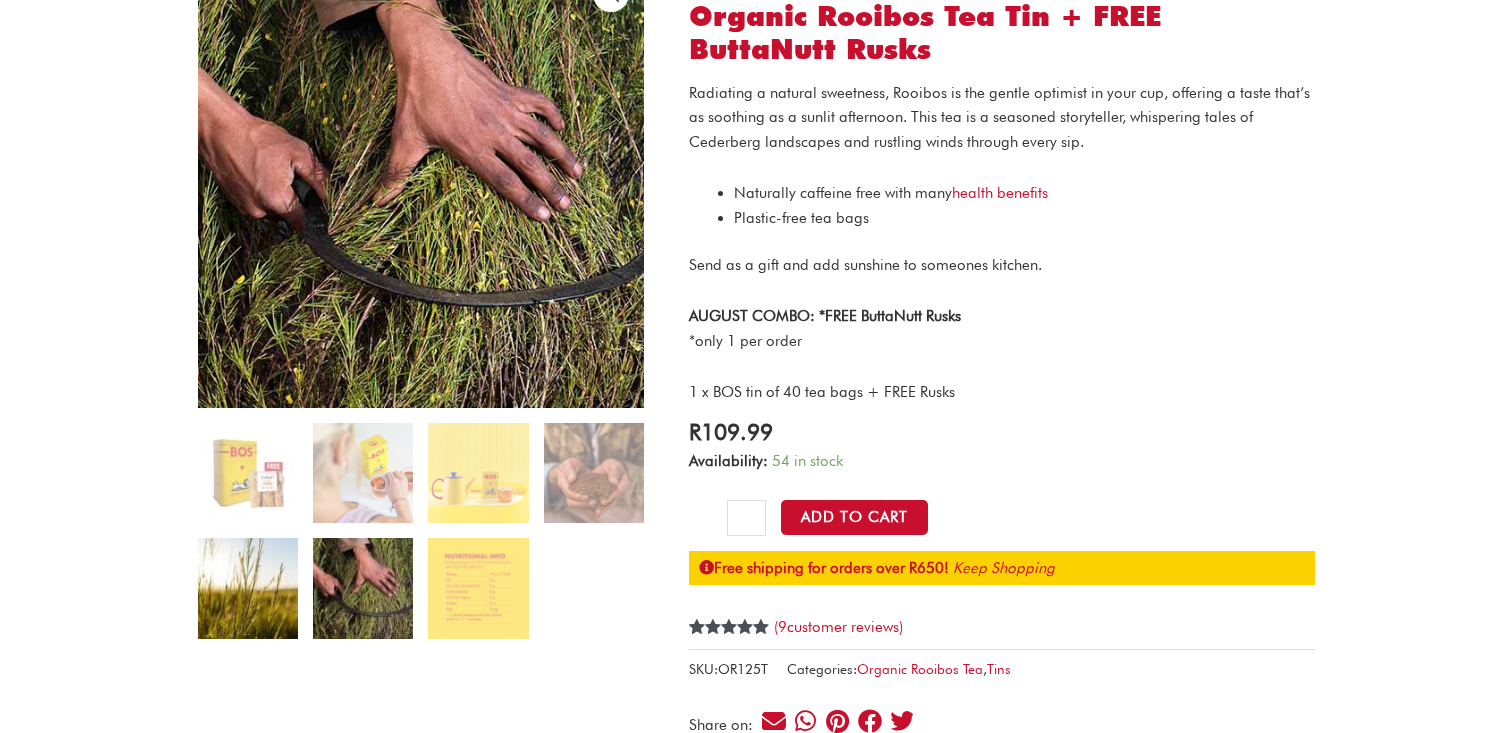 click at bounding box center [248, 588] 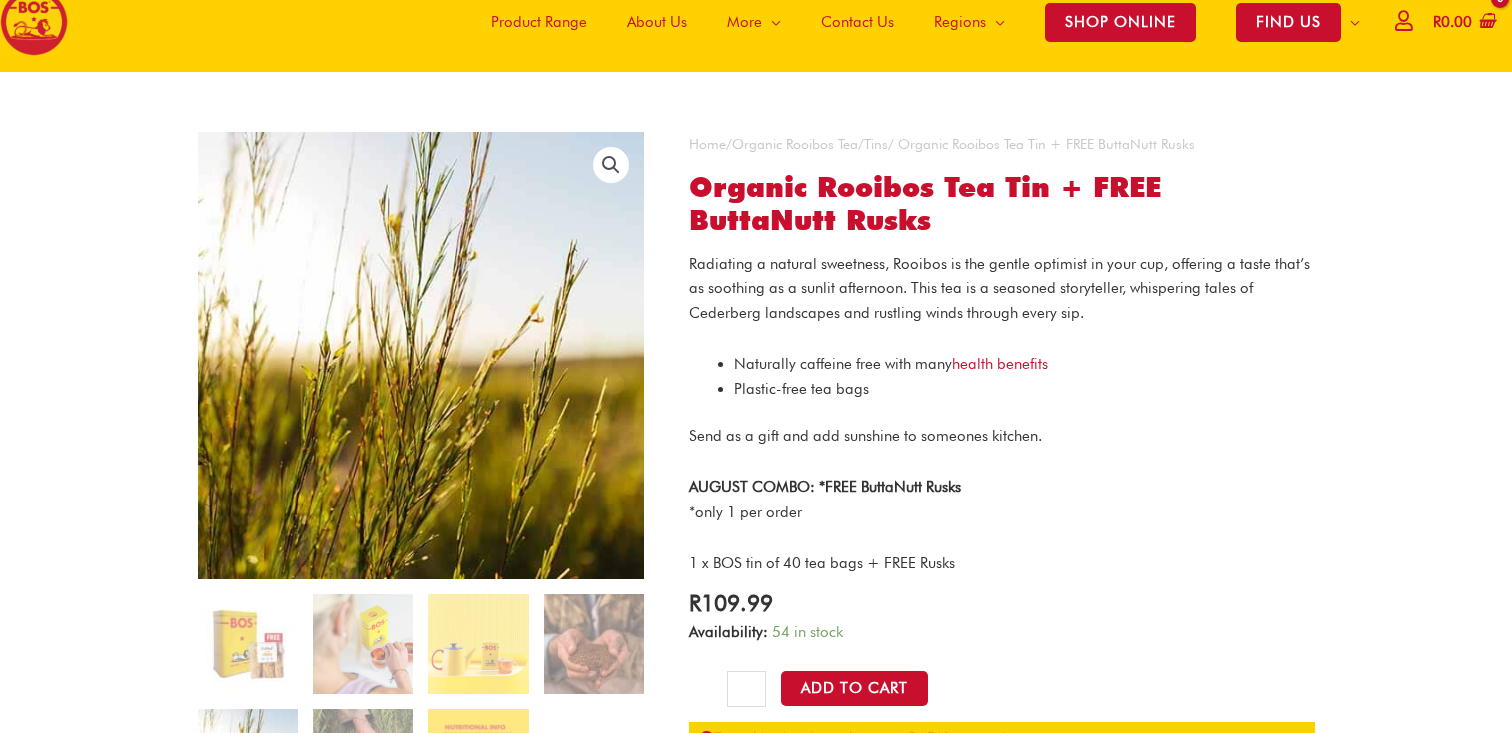 scroll, scrollTop: 0, scrollLeft: 0, axis: both 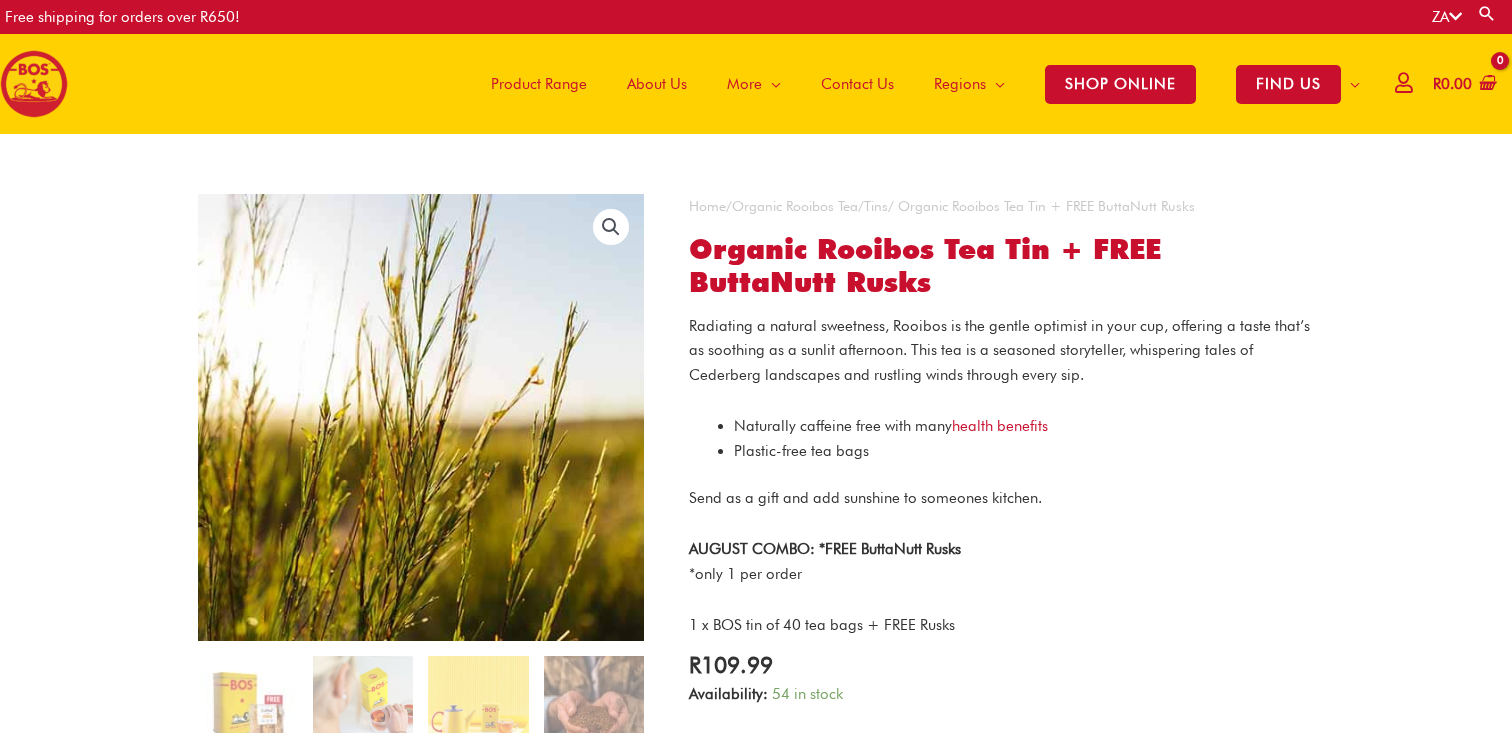 click on "Product Range" at bounding box center (539, 84) 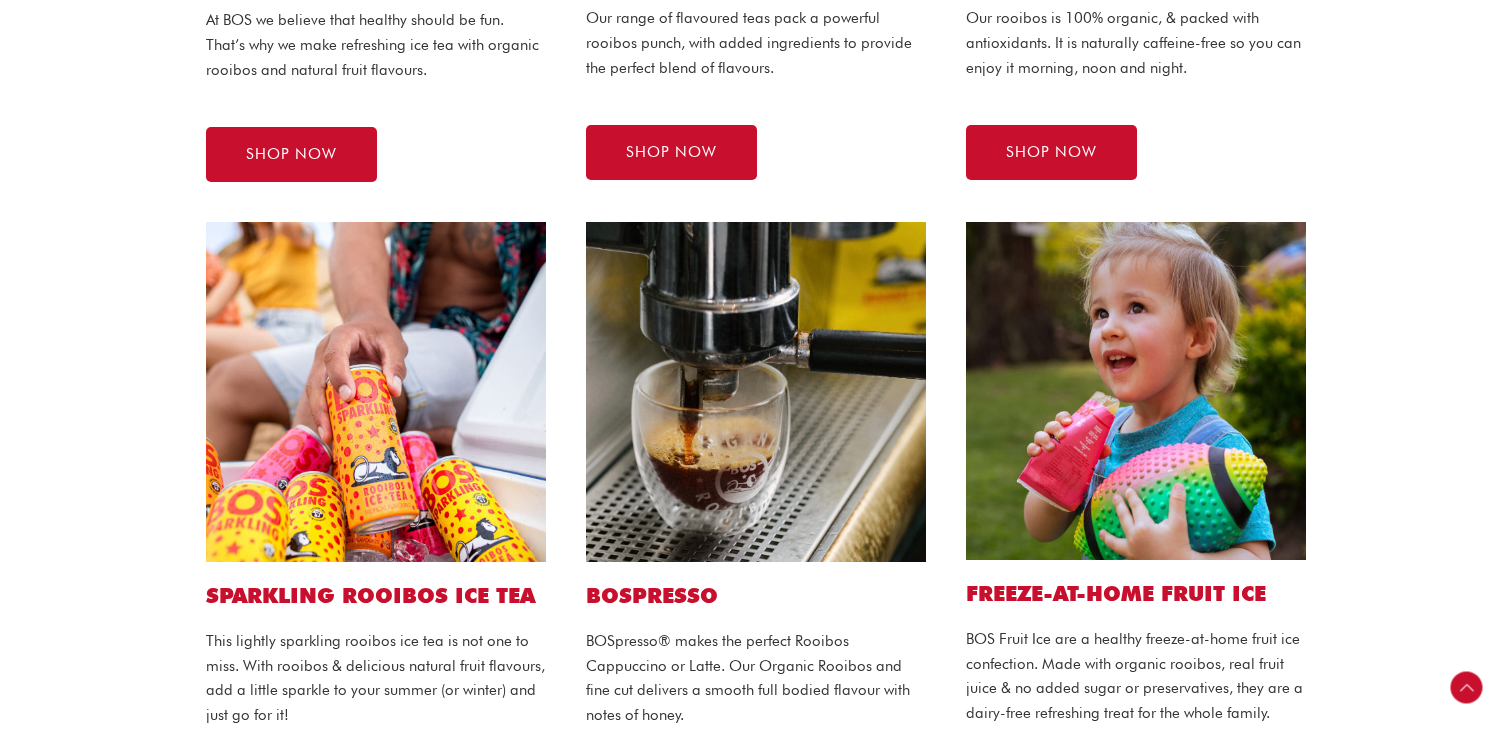 scroll, scrollTop: 776, scrollLeft: 0, axis: vertical 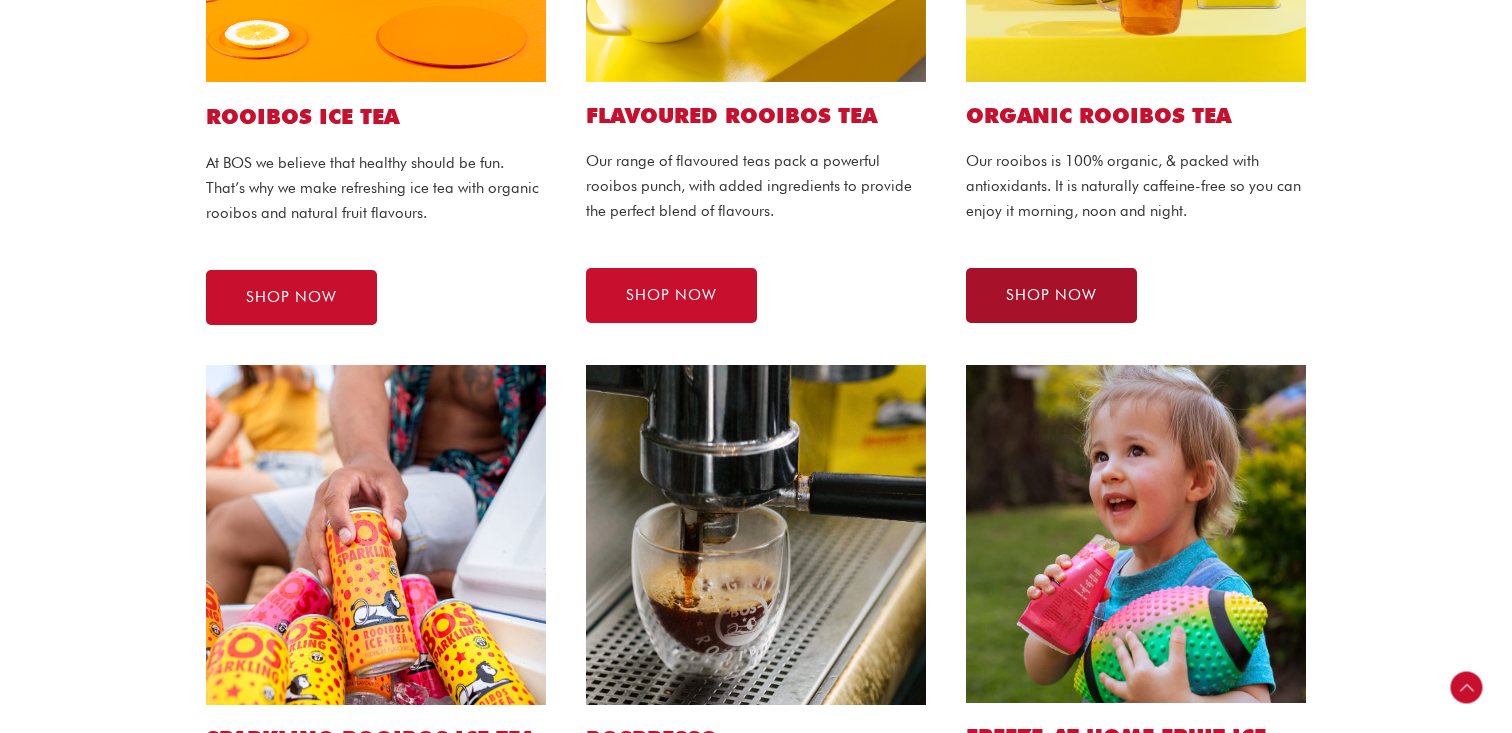click on "SHOP NOW" at bounding box center (1051, 295) 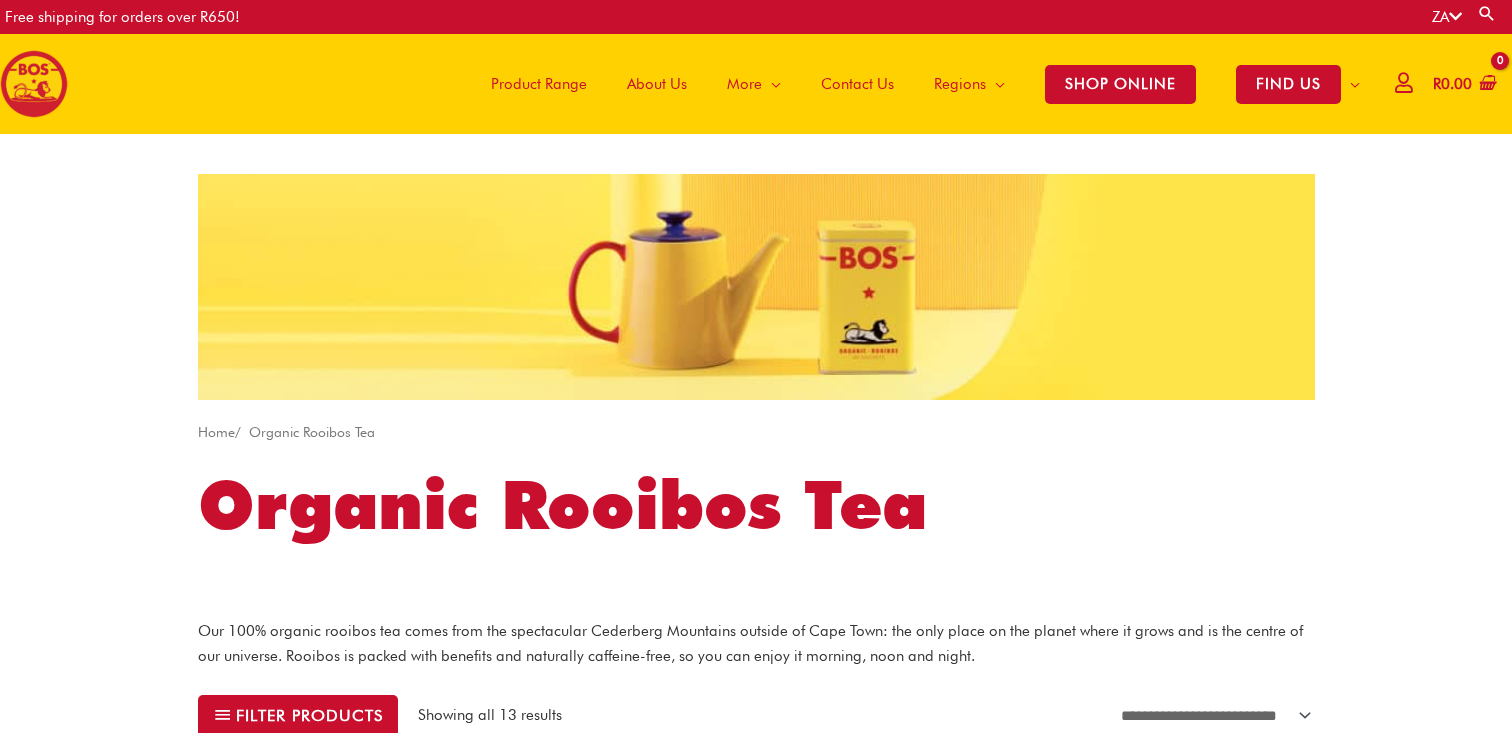 scroll, scrollTop: 0, scrollLeft: 0, axis: both 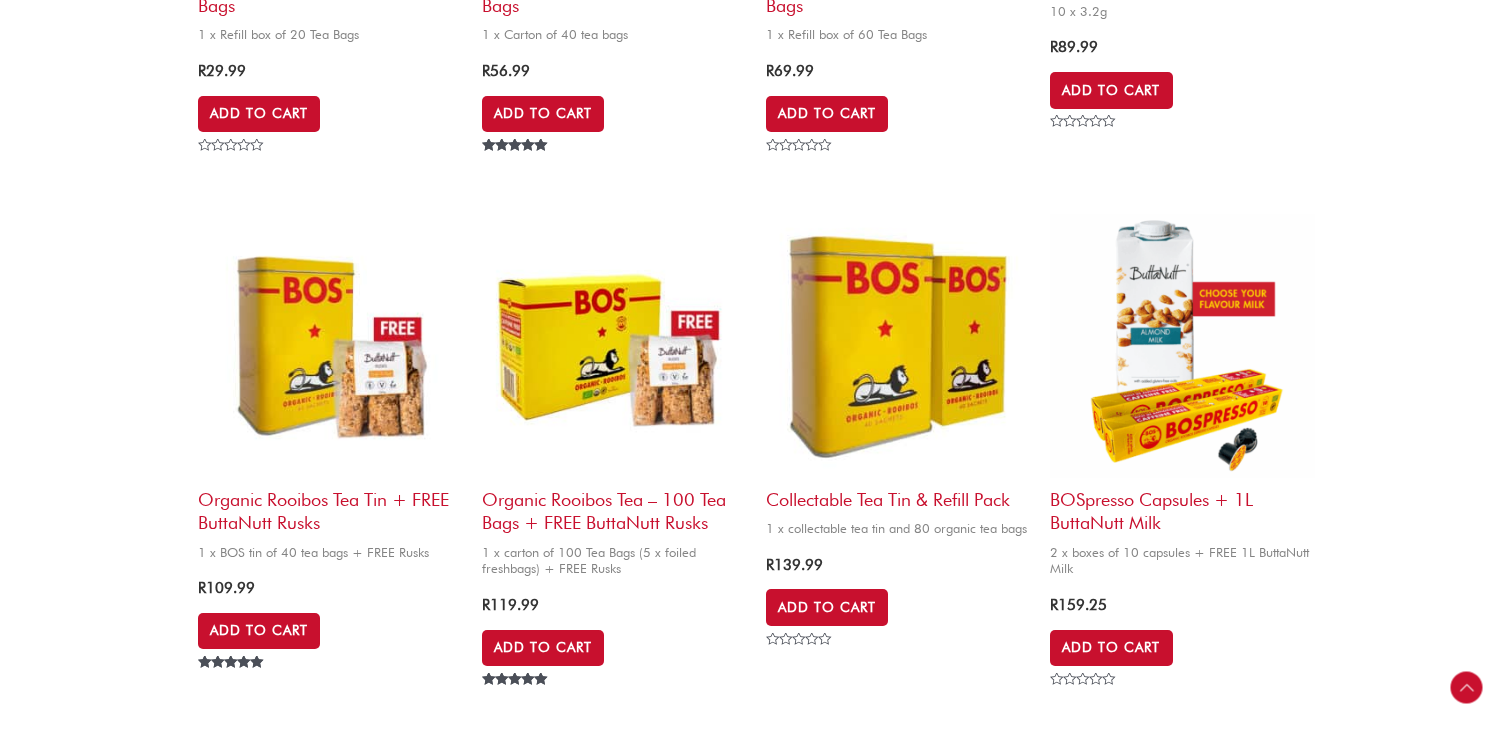 click on "Collectable Tea Tin & Refill Pack" at bounding box center [898, 494] 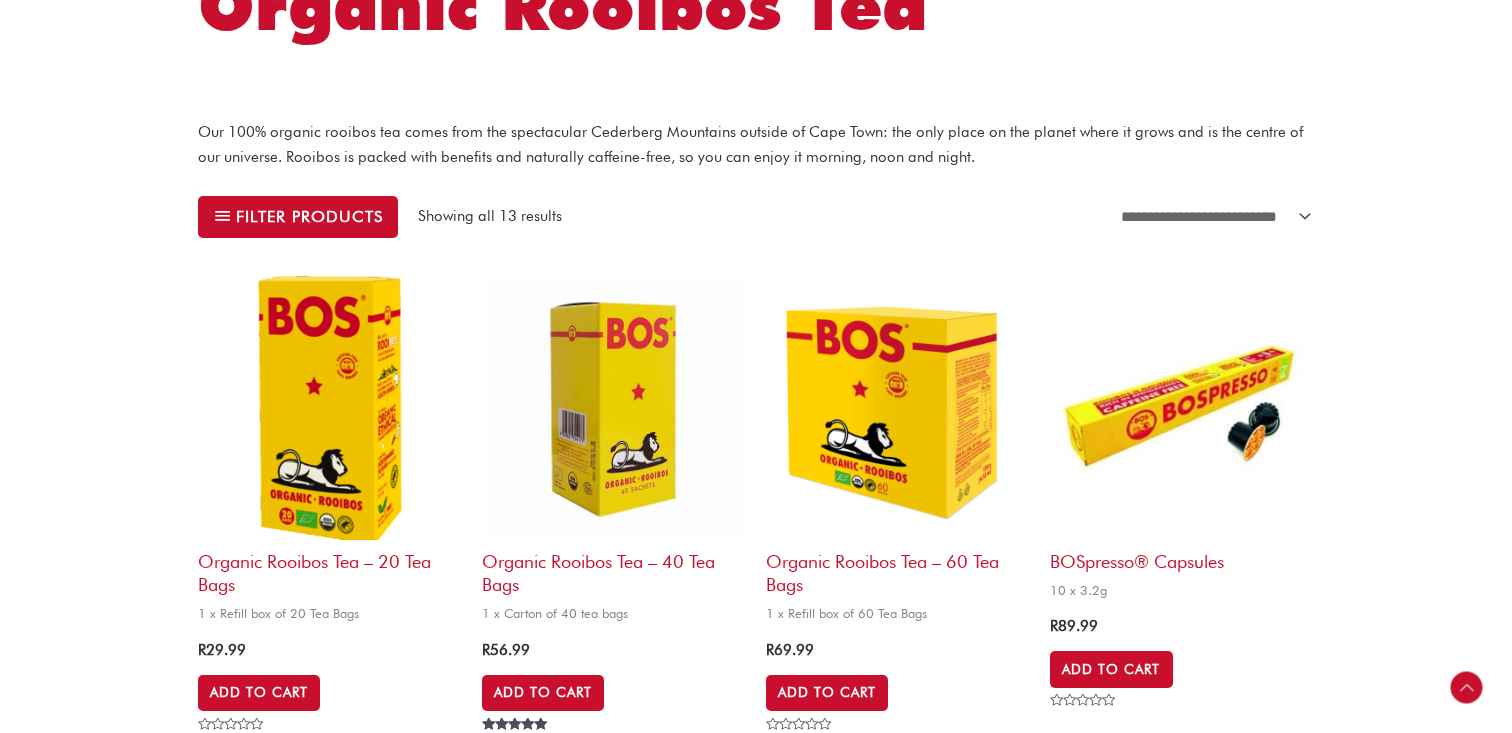 scroll, scrollTop: 474, scrollLeft: 0, axis: vertical 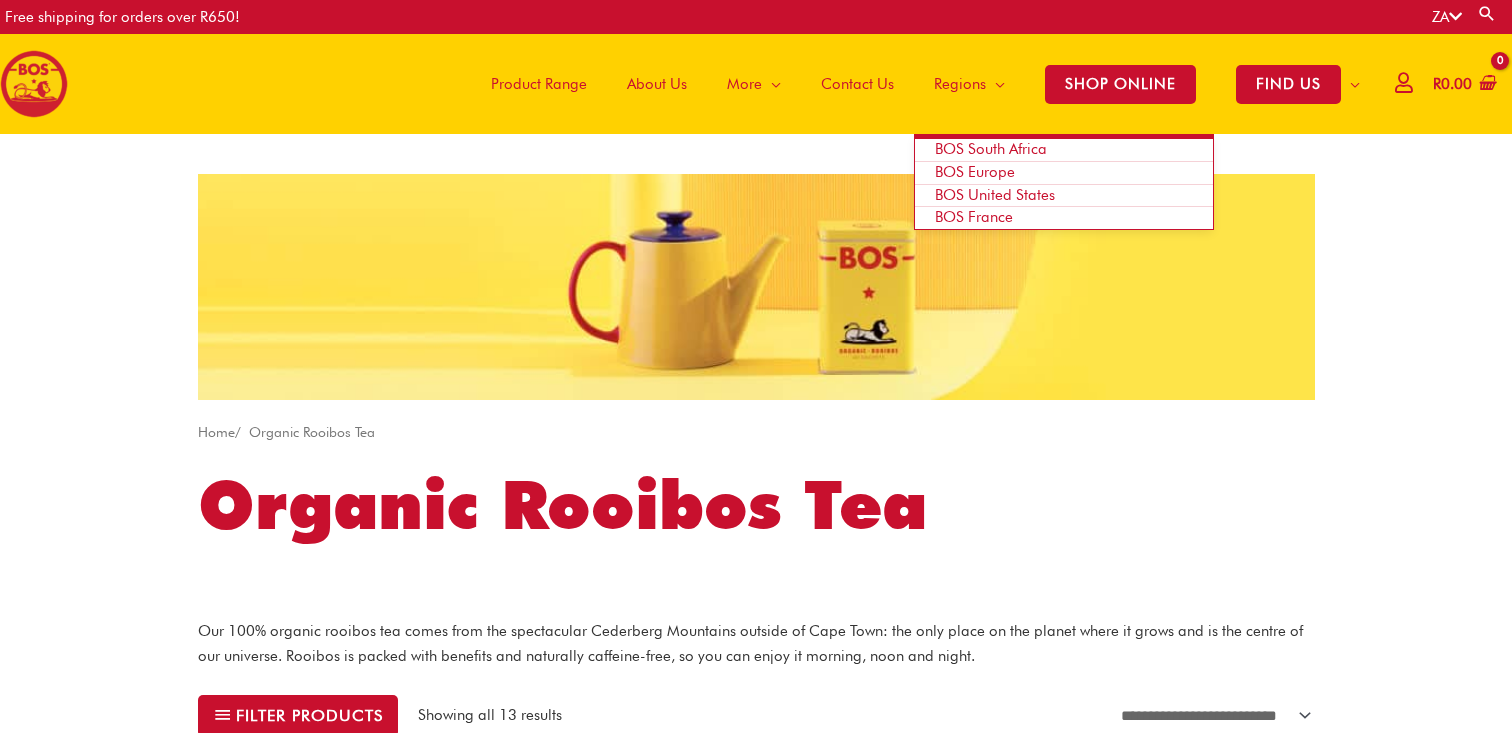 click on "BOS Europe" at bounding box center (975, 172) 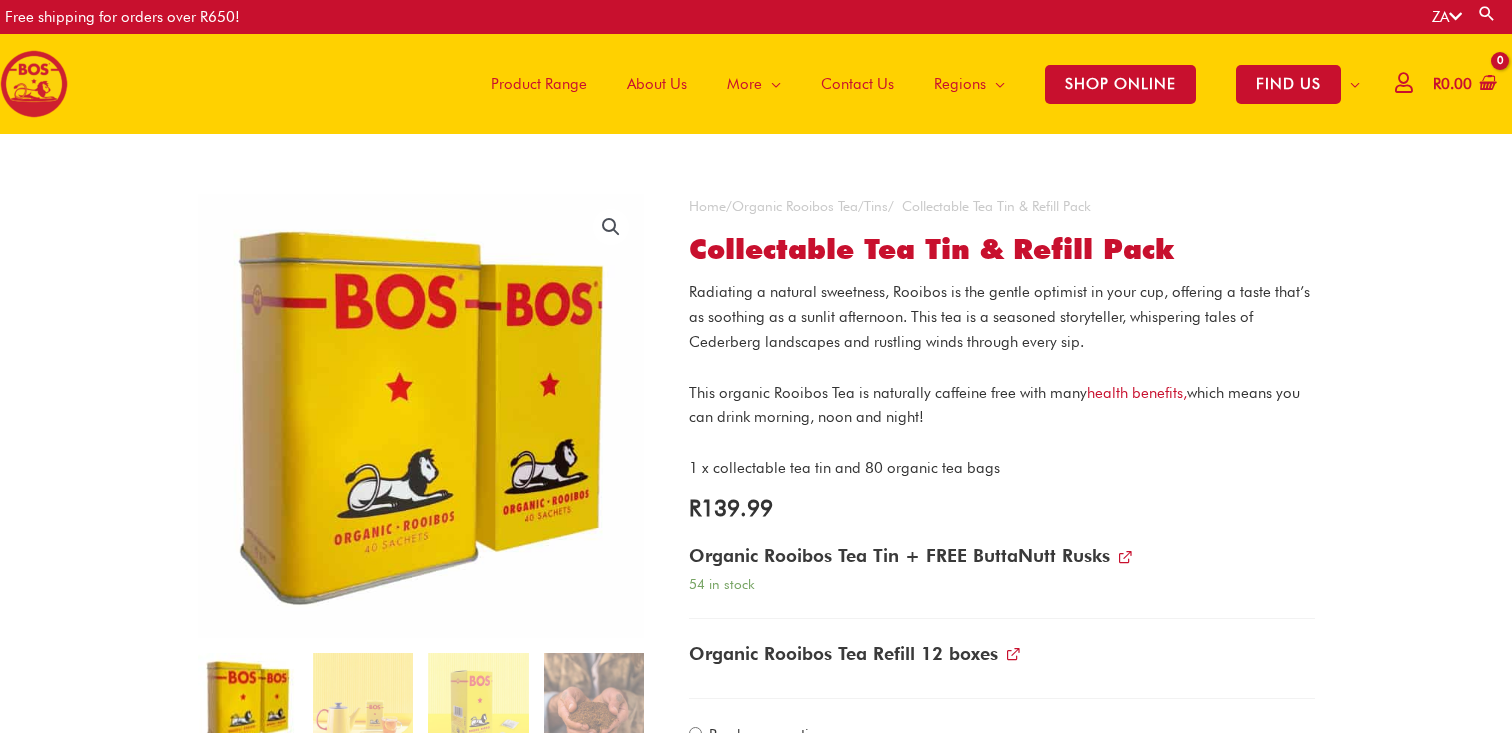 scroll, scrollTop: 0, scrollLeft: 0, axis: both 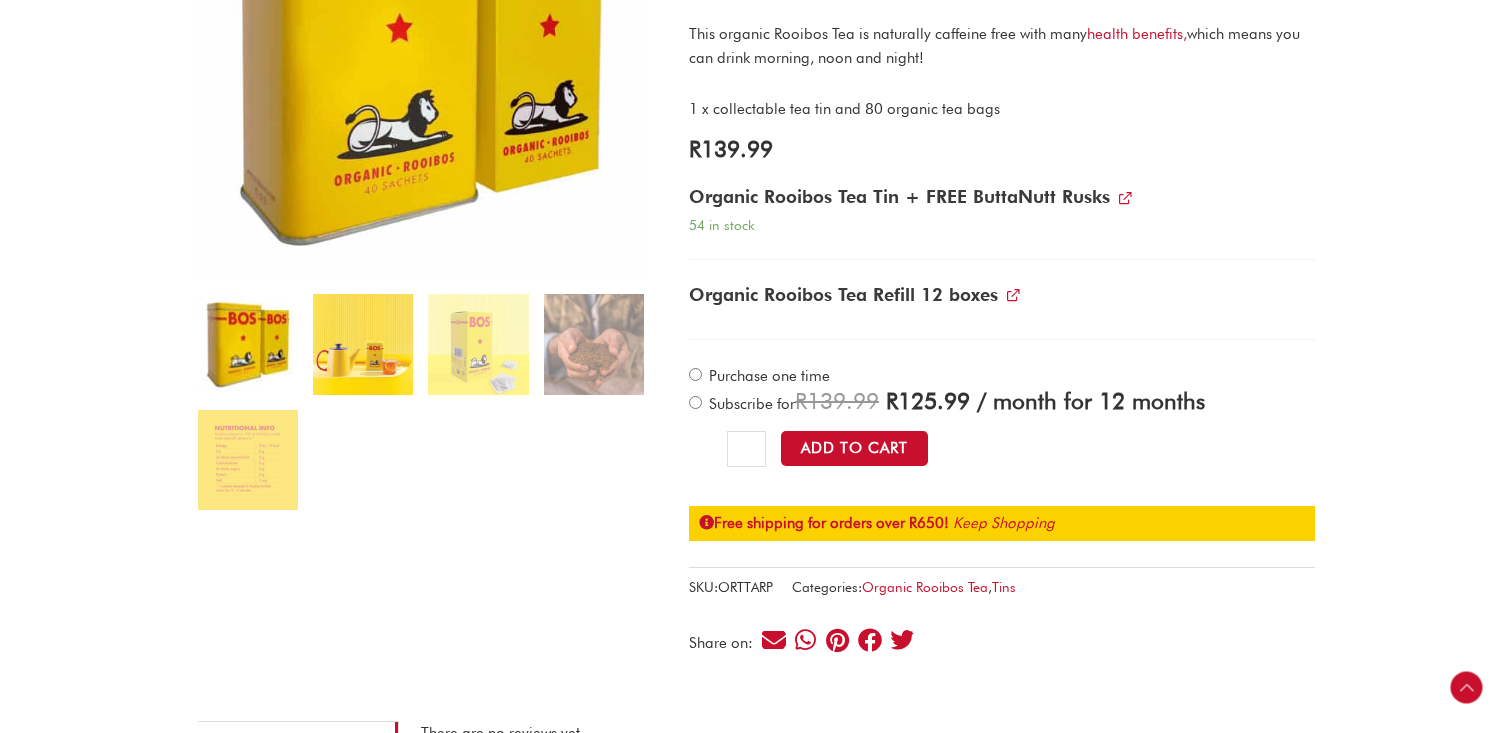 click at bounding box center (363, 344) 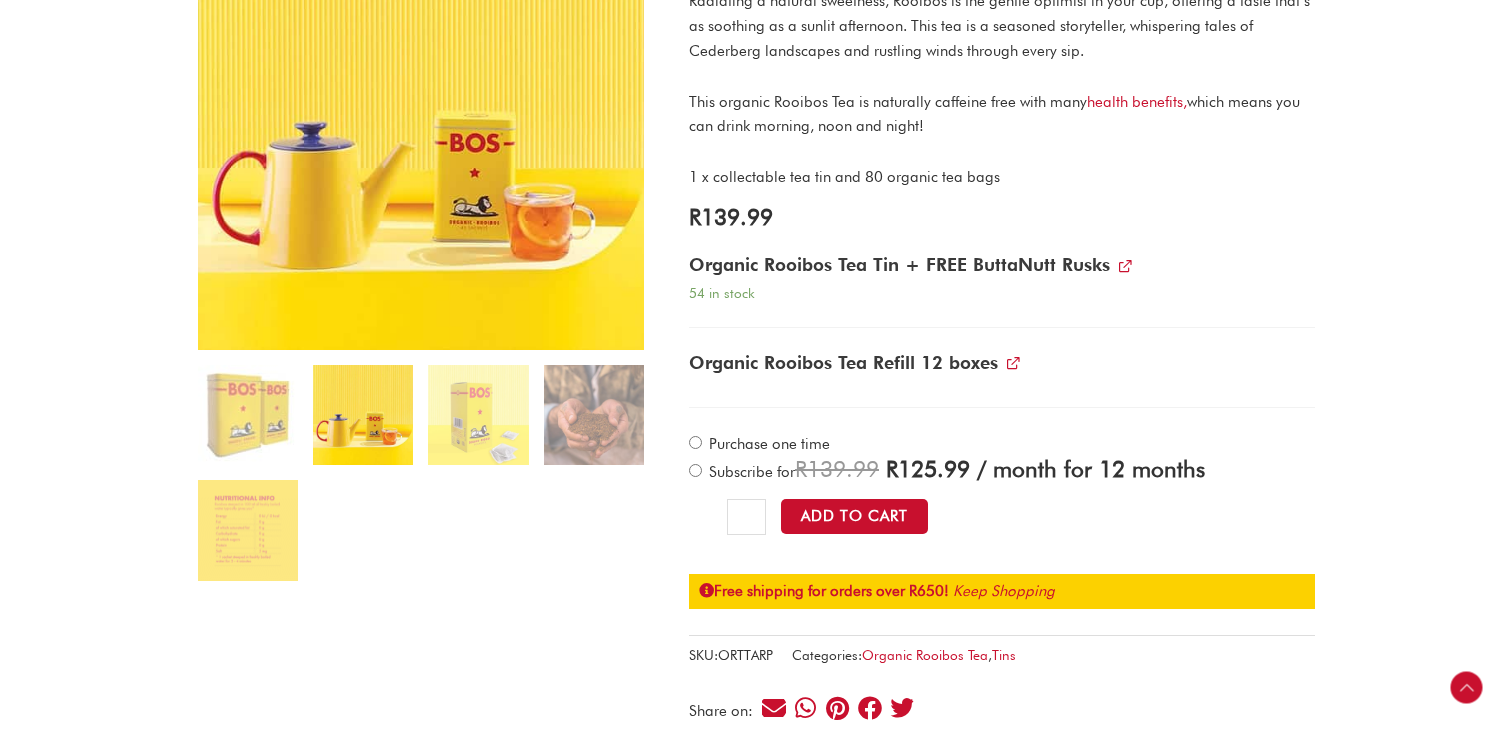 scroll, scrollTop: 226, scrollLeft: 0, axis: vertical 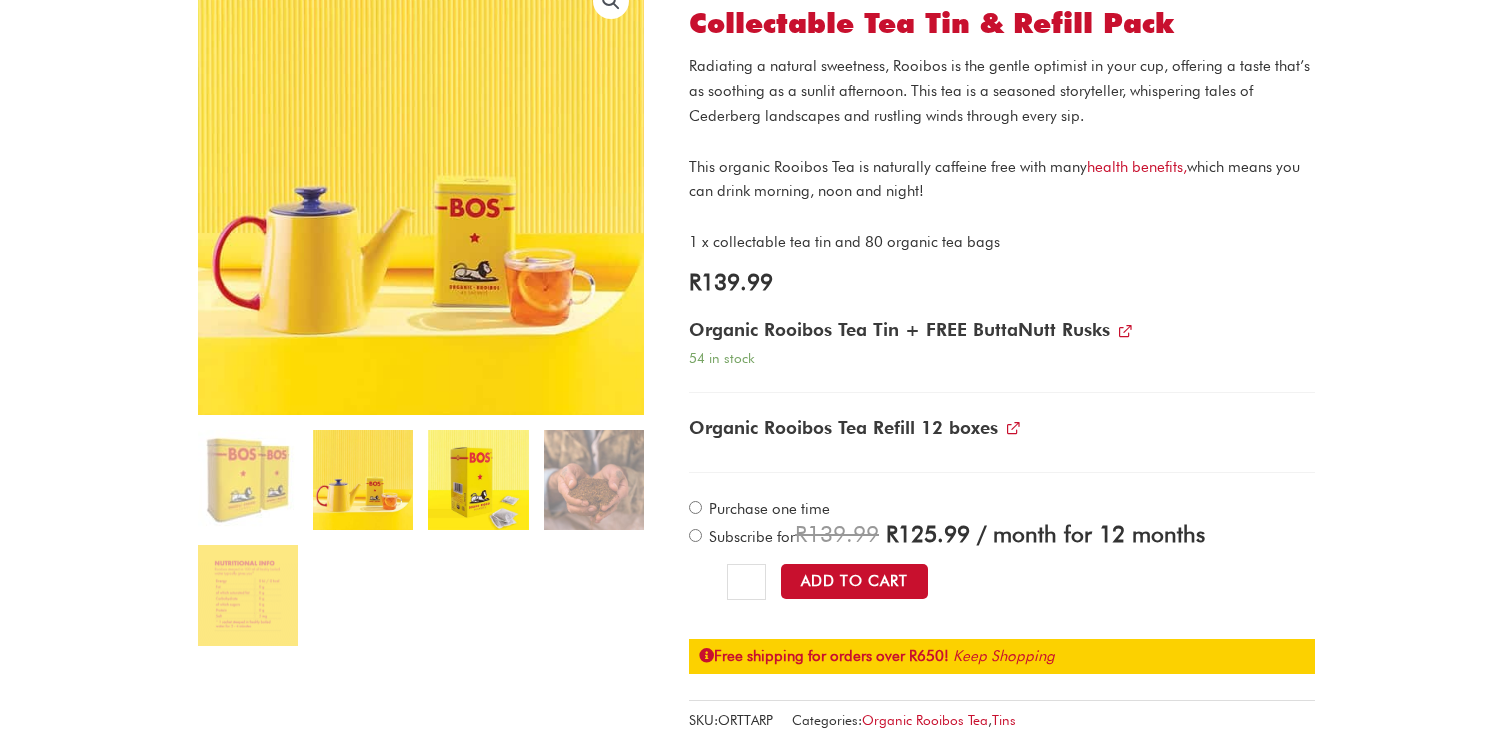 click at bounding box center [478, 480] 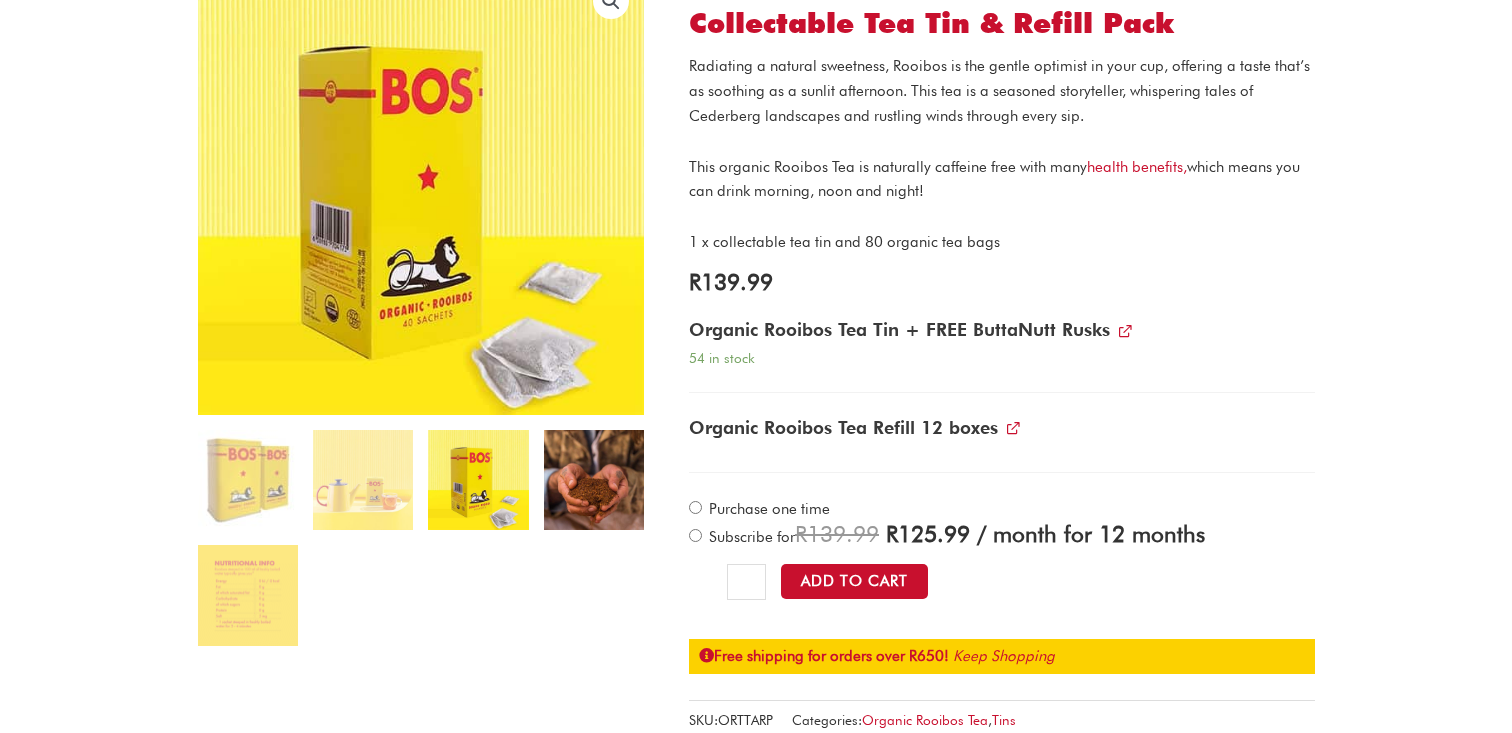 click at bounding box center [594, 480] 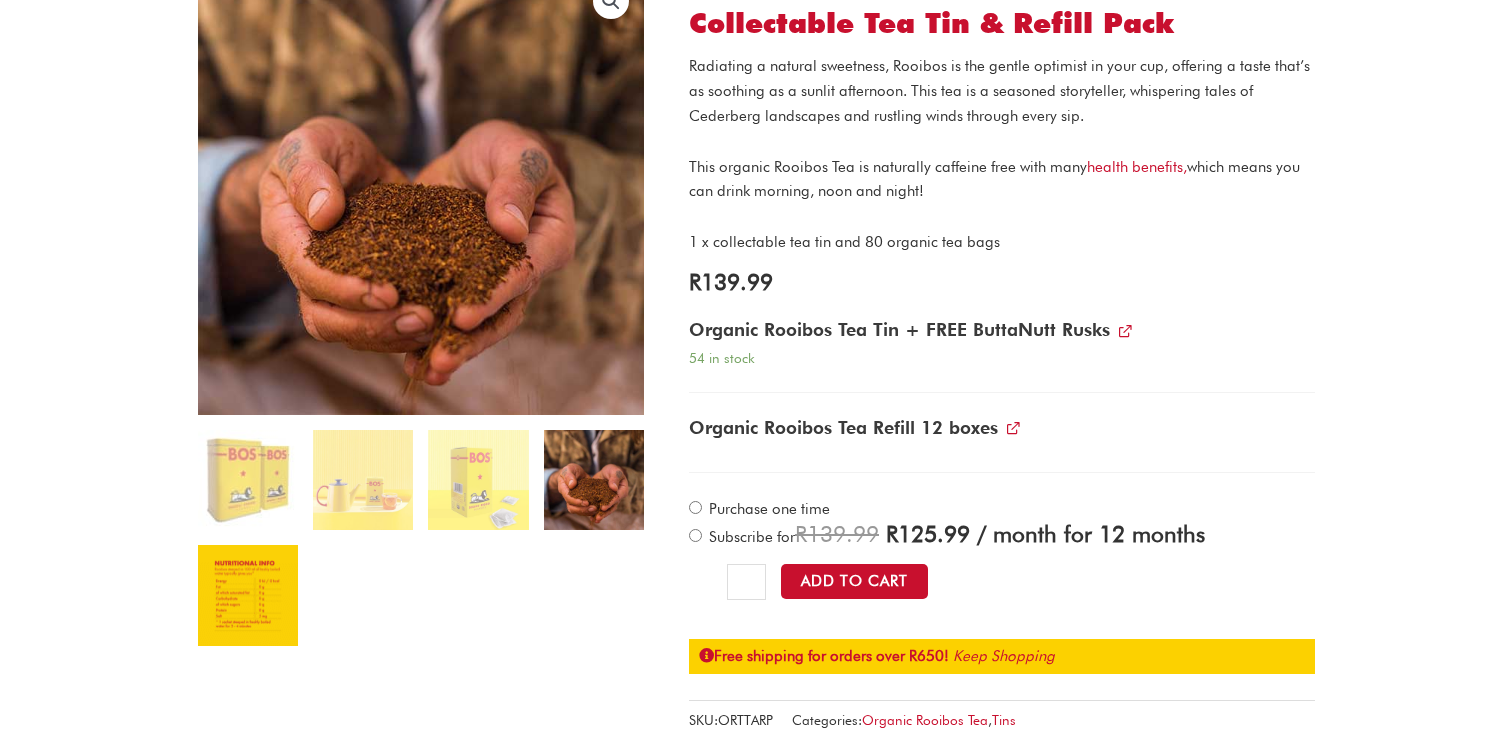 click at bounding box center [248, 595] 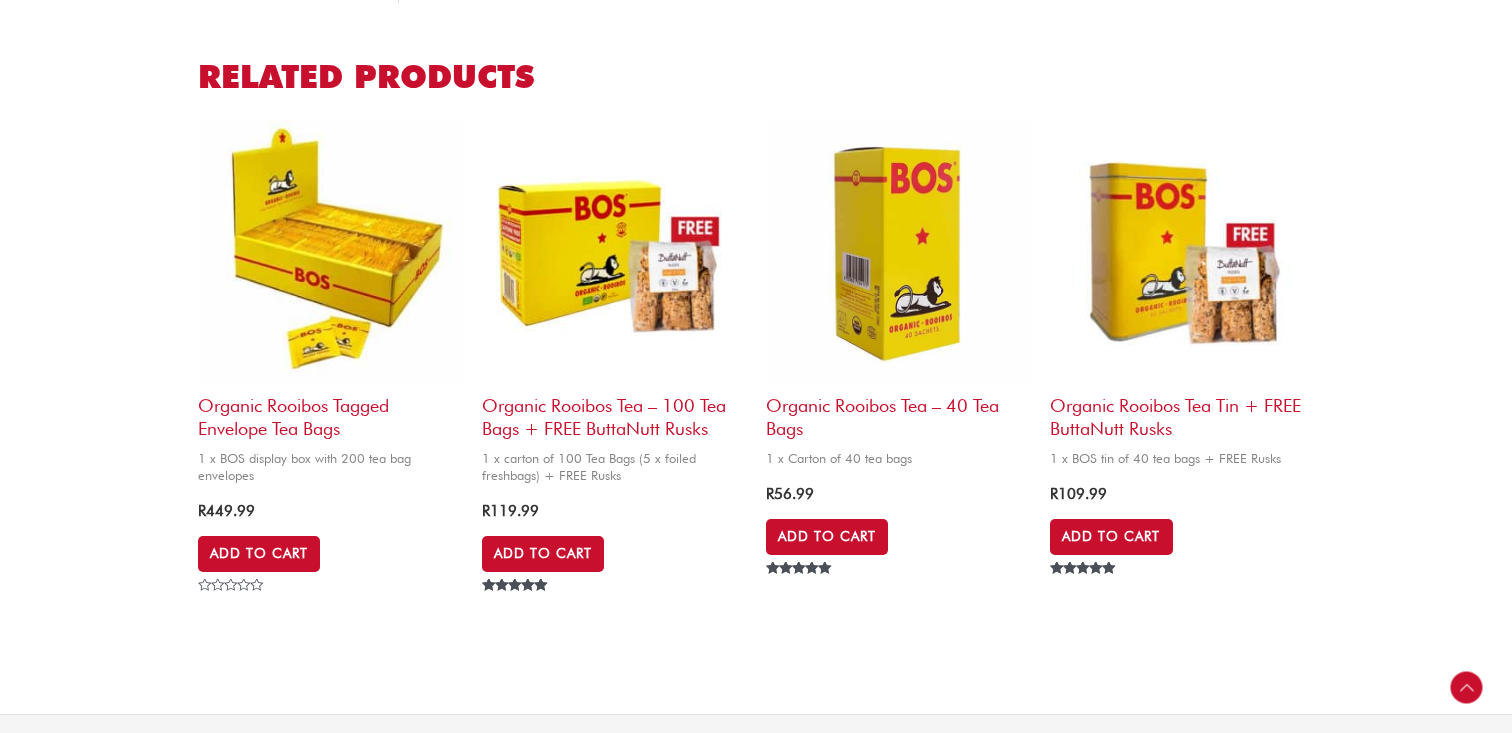 scroll, scrollTop: 1317, scrollLeft: 0, axis: vertical 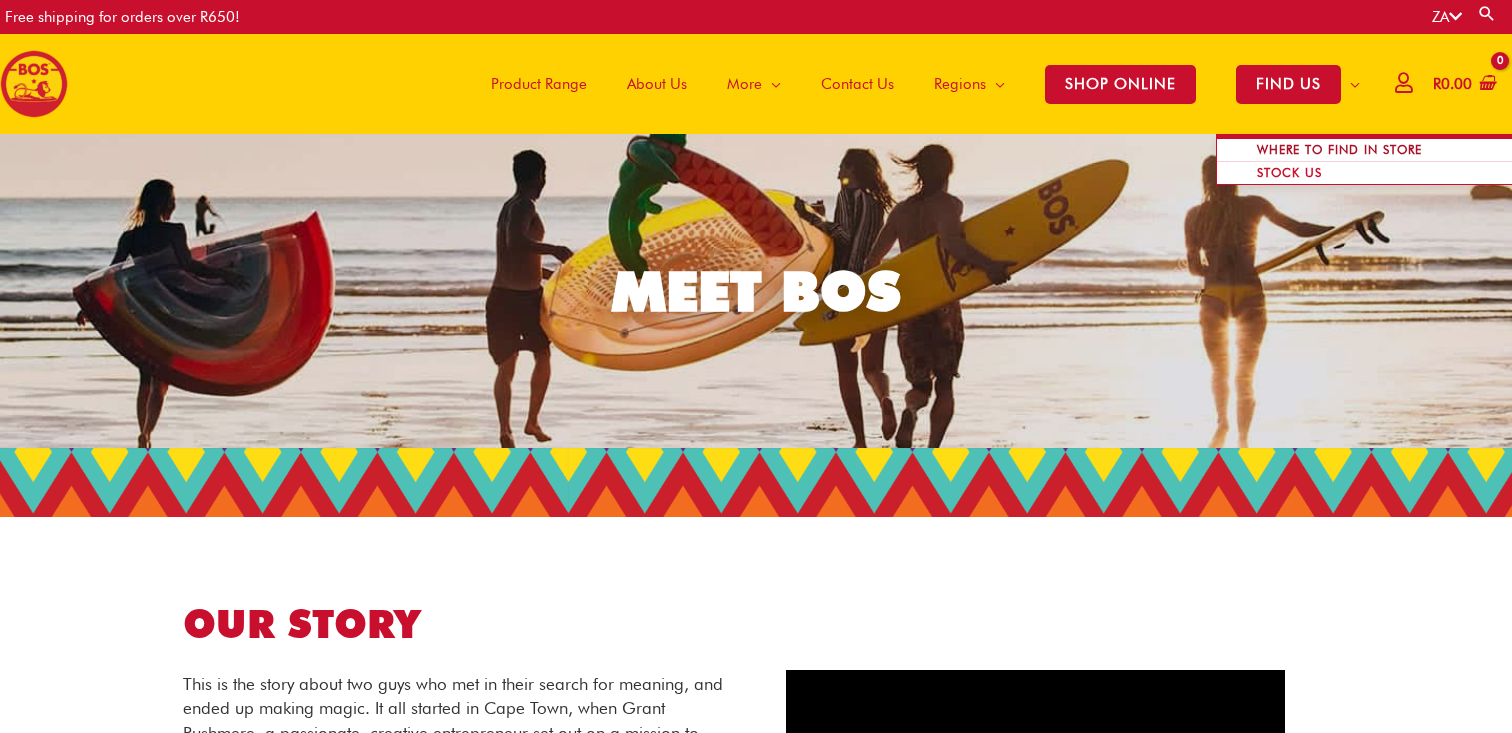 click on "WHERE TO FIND IN STORE" at bounding box center (1339, 149) 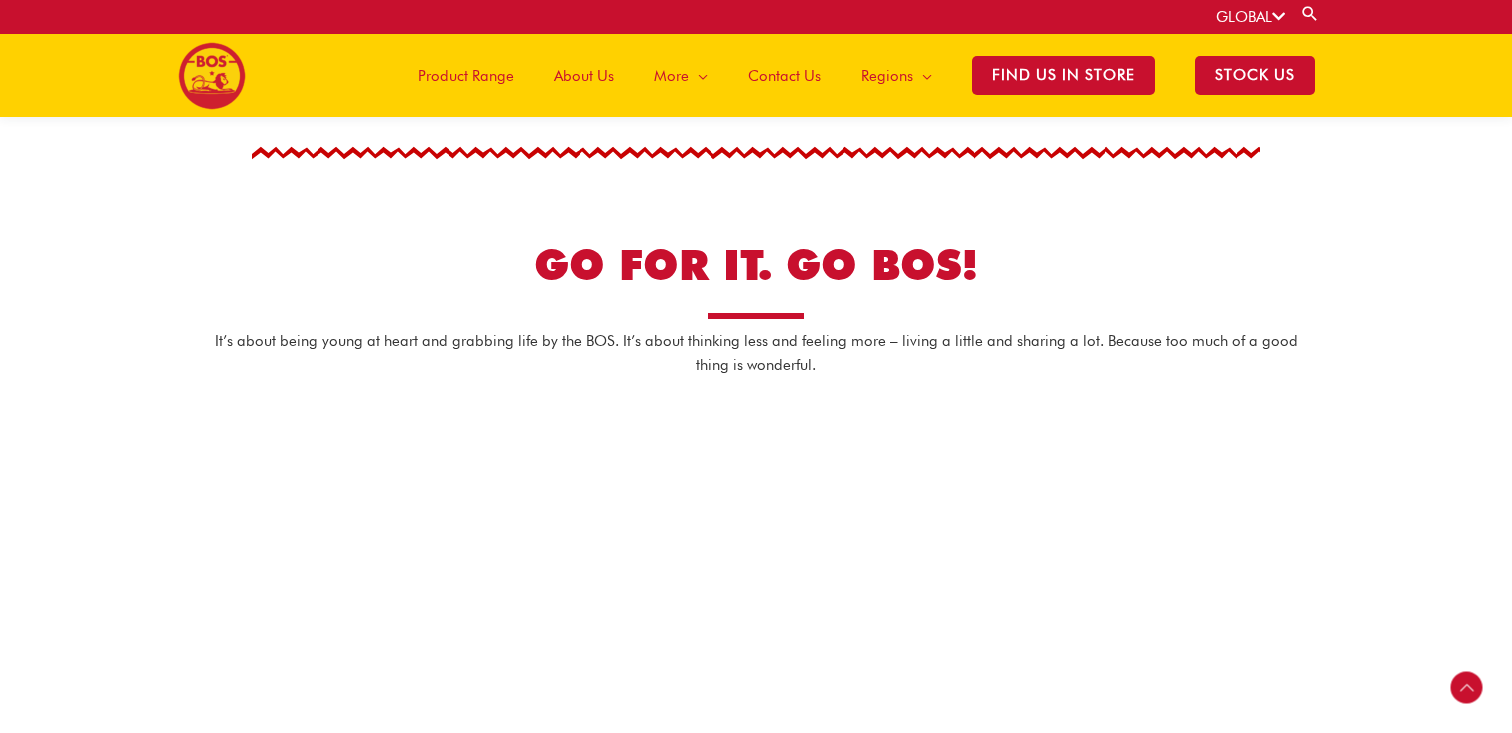 scroll, scrollTop: 784, scrollLeft: 0, axis: vertical 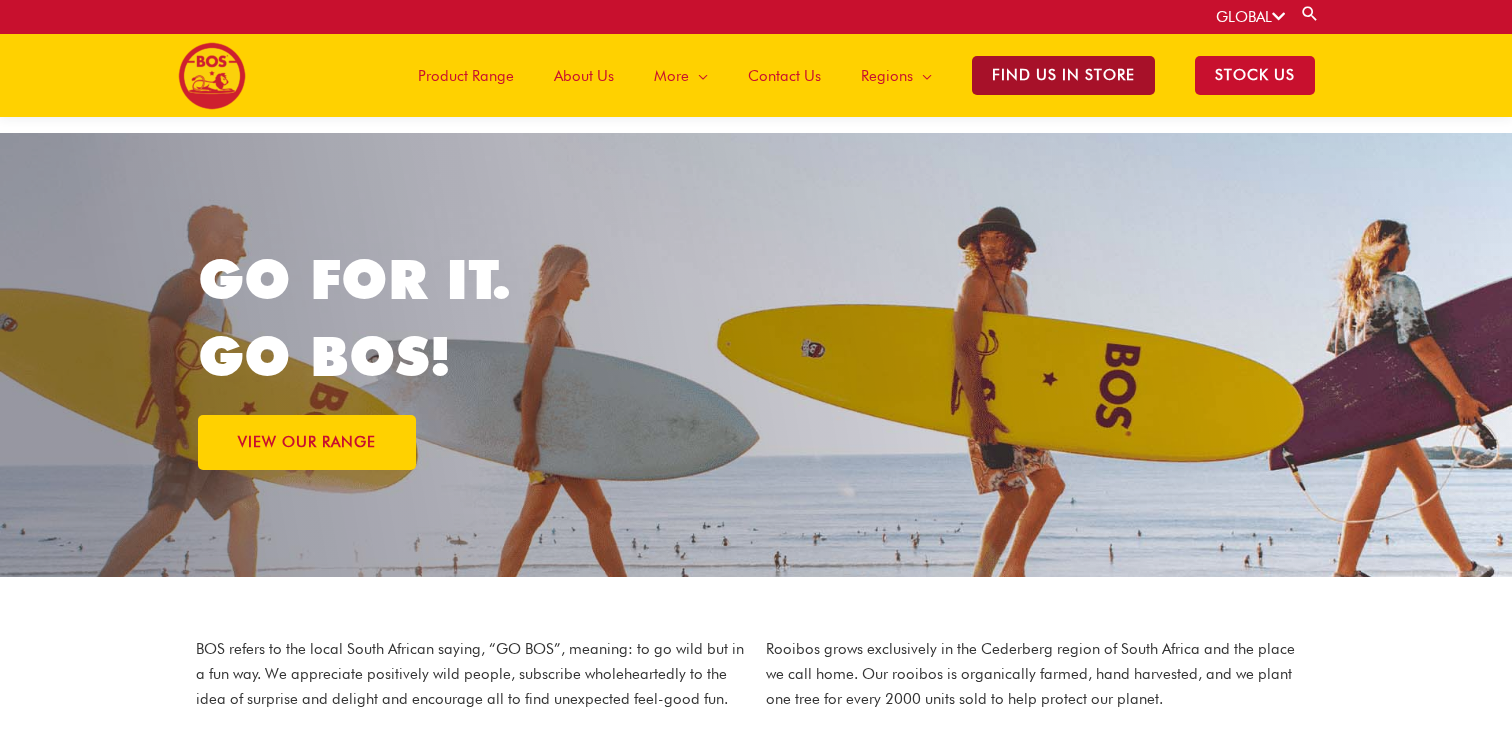 click on "Find Us in Store" at bounding box center [1063, 75] 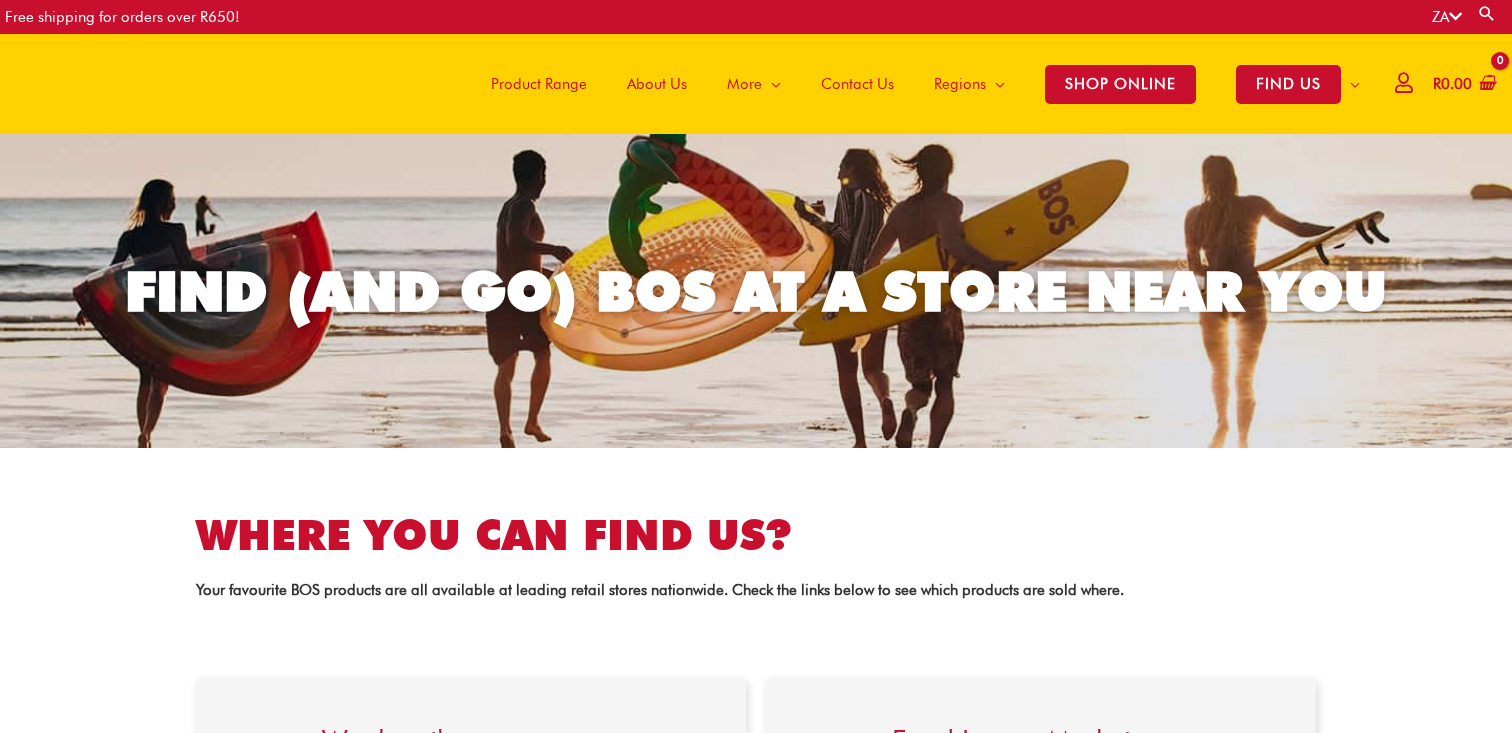 scroll, scrollTop: 0, scrollLeft: 0, axis: both 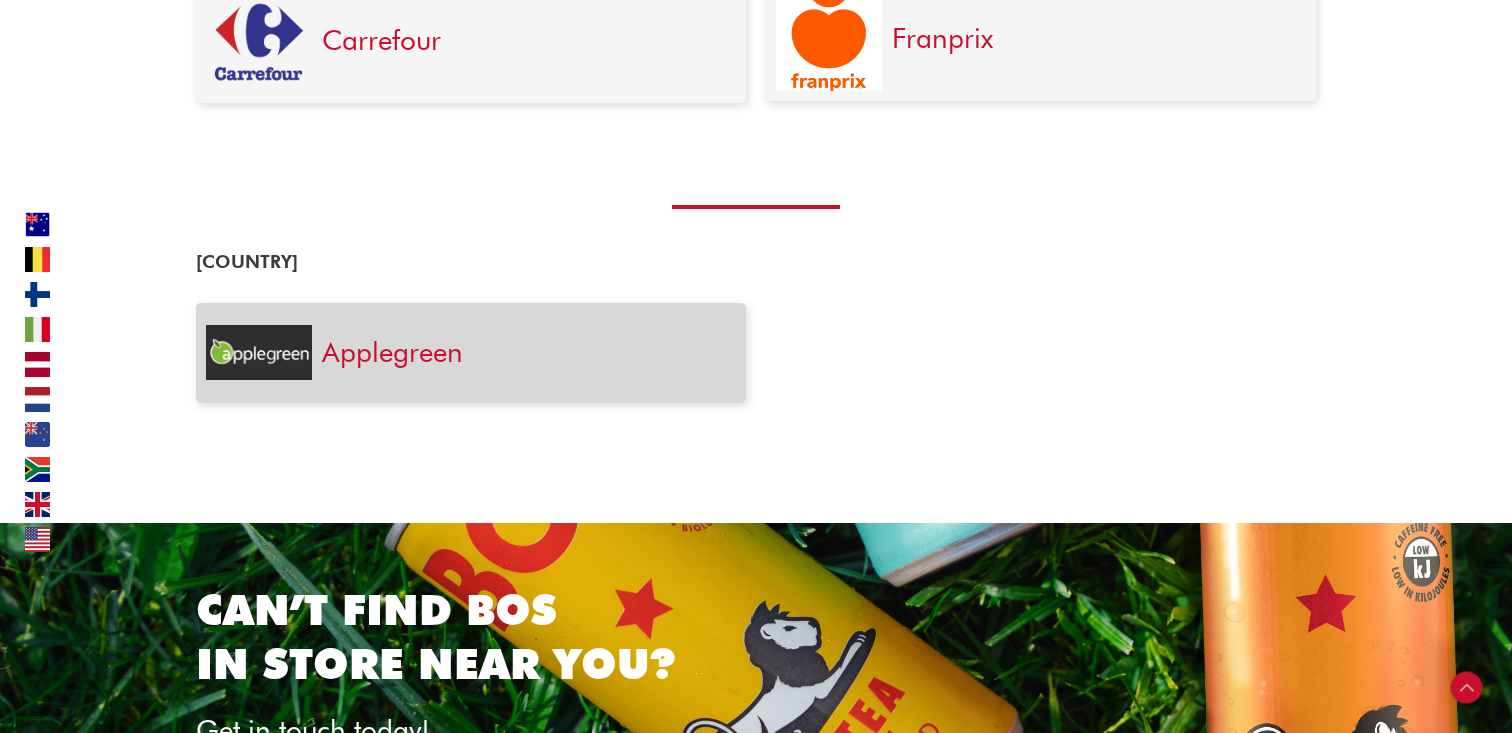 click on "Applegreen" at bounding box center (392, 352) 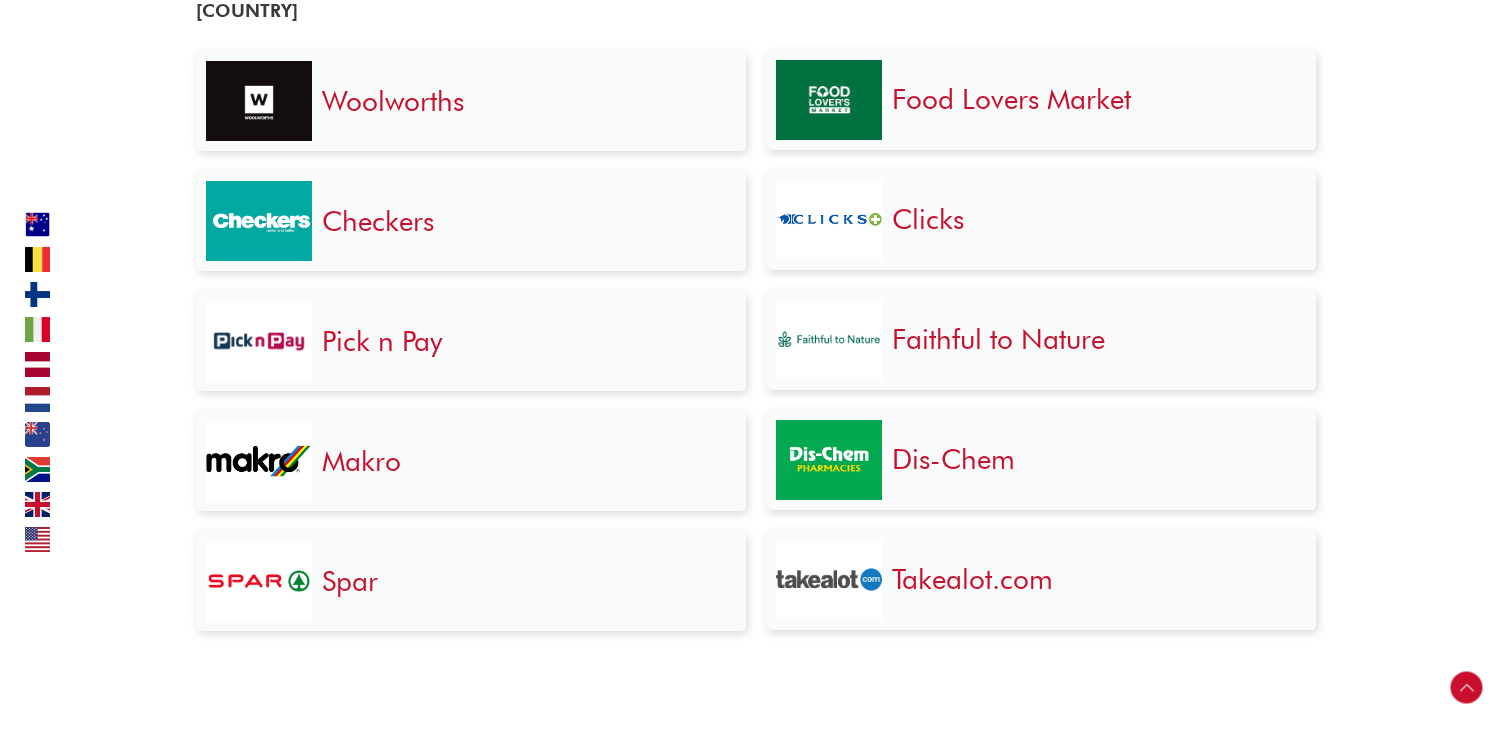 scroll, scrollTop: 3432, scrollLeft: 0, axis: vertical 